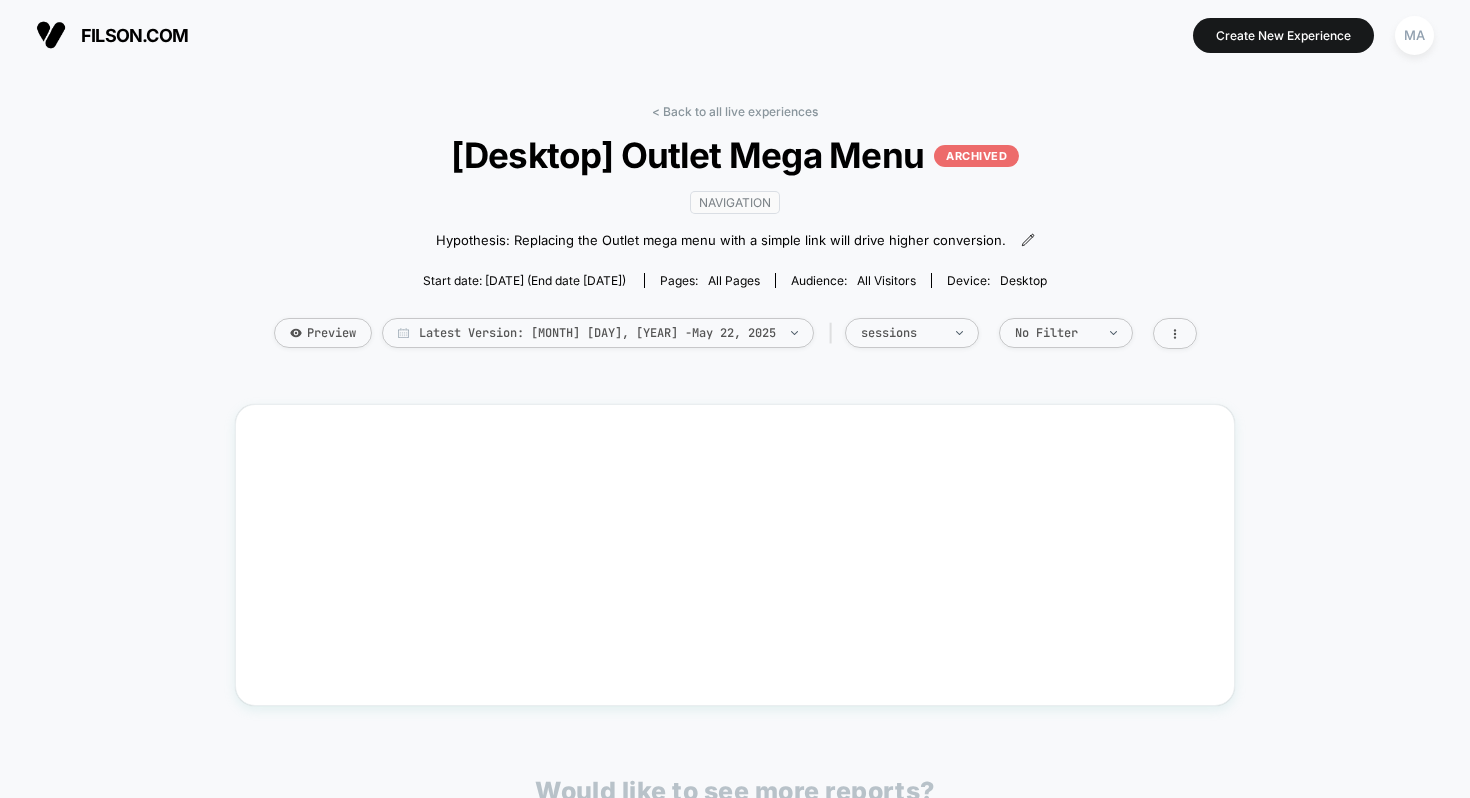 scroll, scrollTop: 0, scrollLeft: 0, axis: both 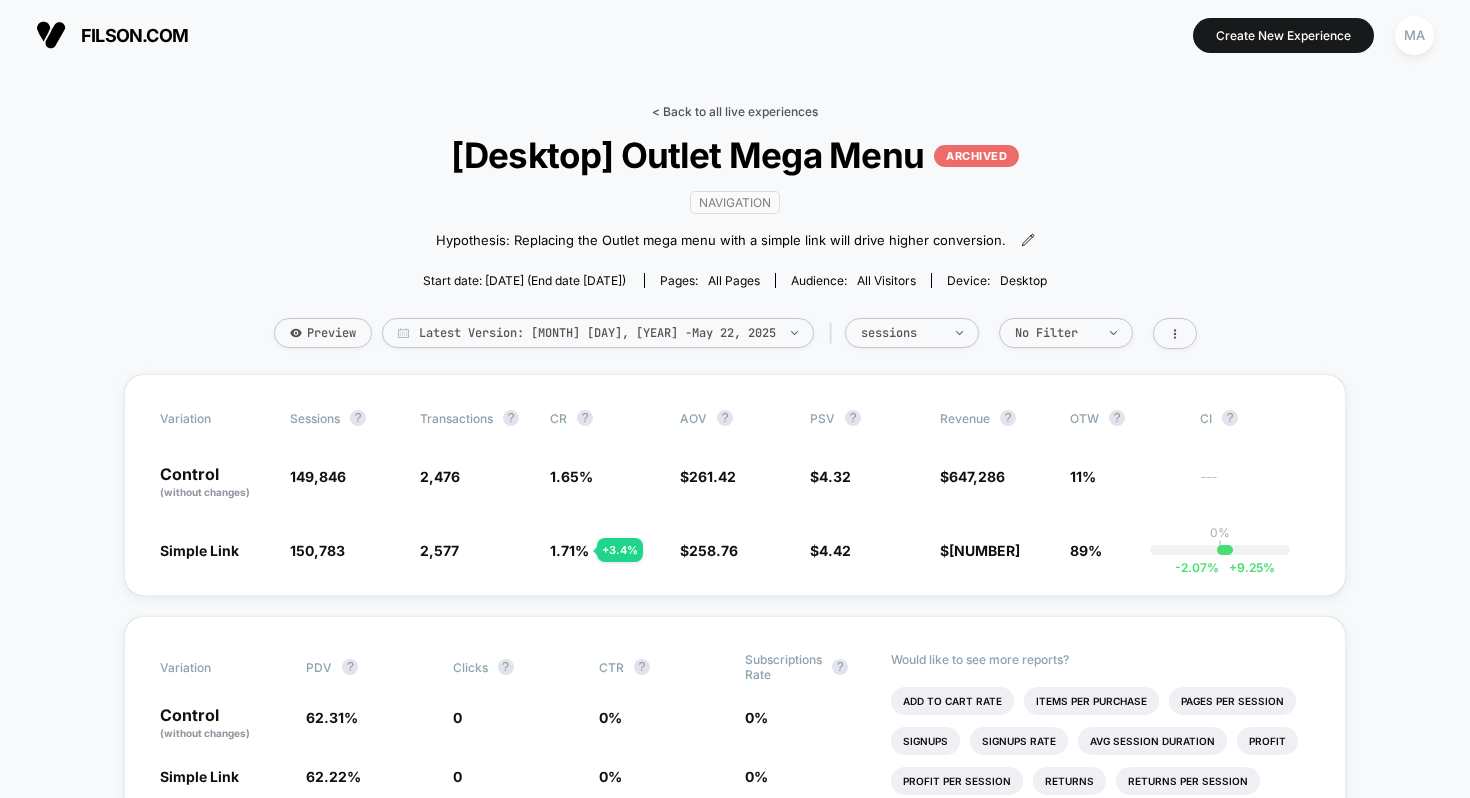 click on "< Back to all live experiences" at bounding box center (735, 111) 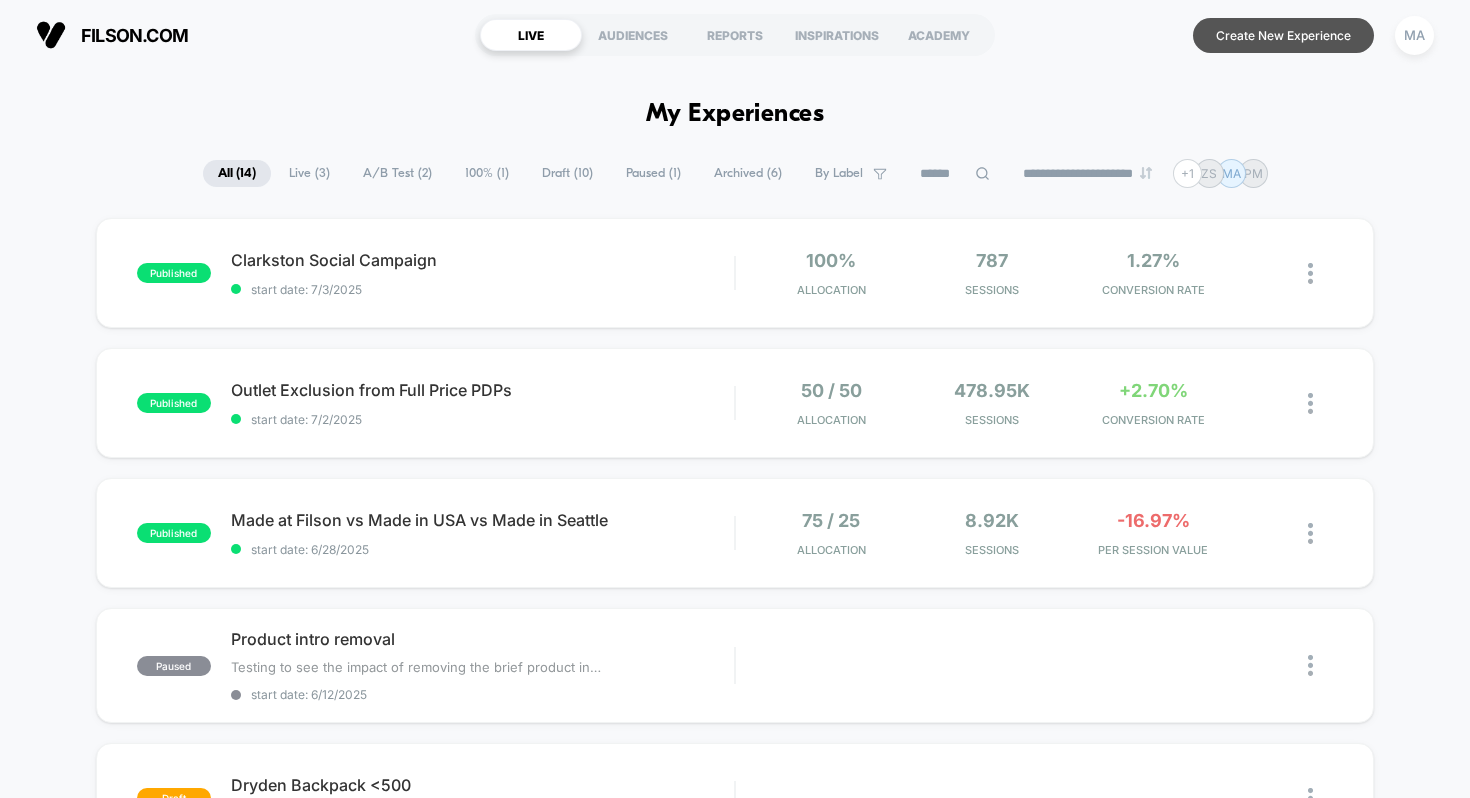 click on "Create New Experience" at bounding box center (1283, 35) 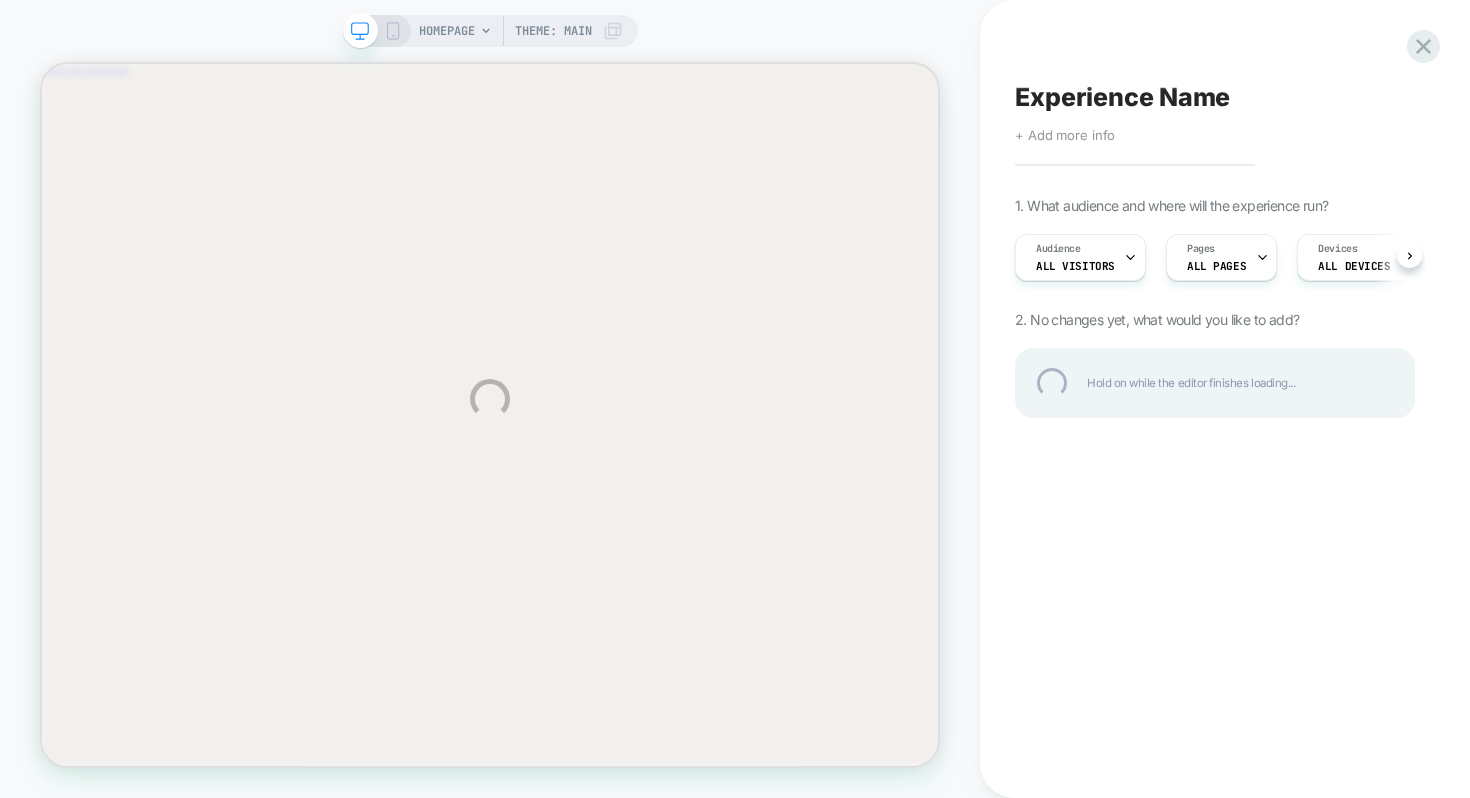 scroll, scrollTop: 0, scrollLeft: 0, axis: both 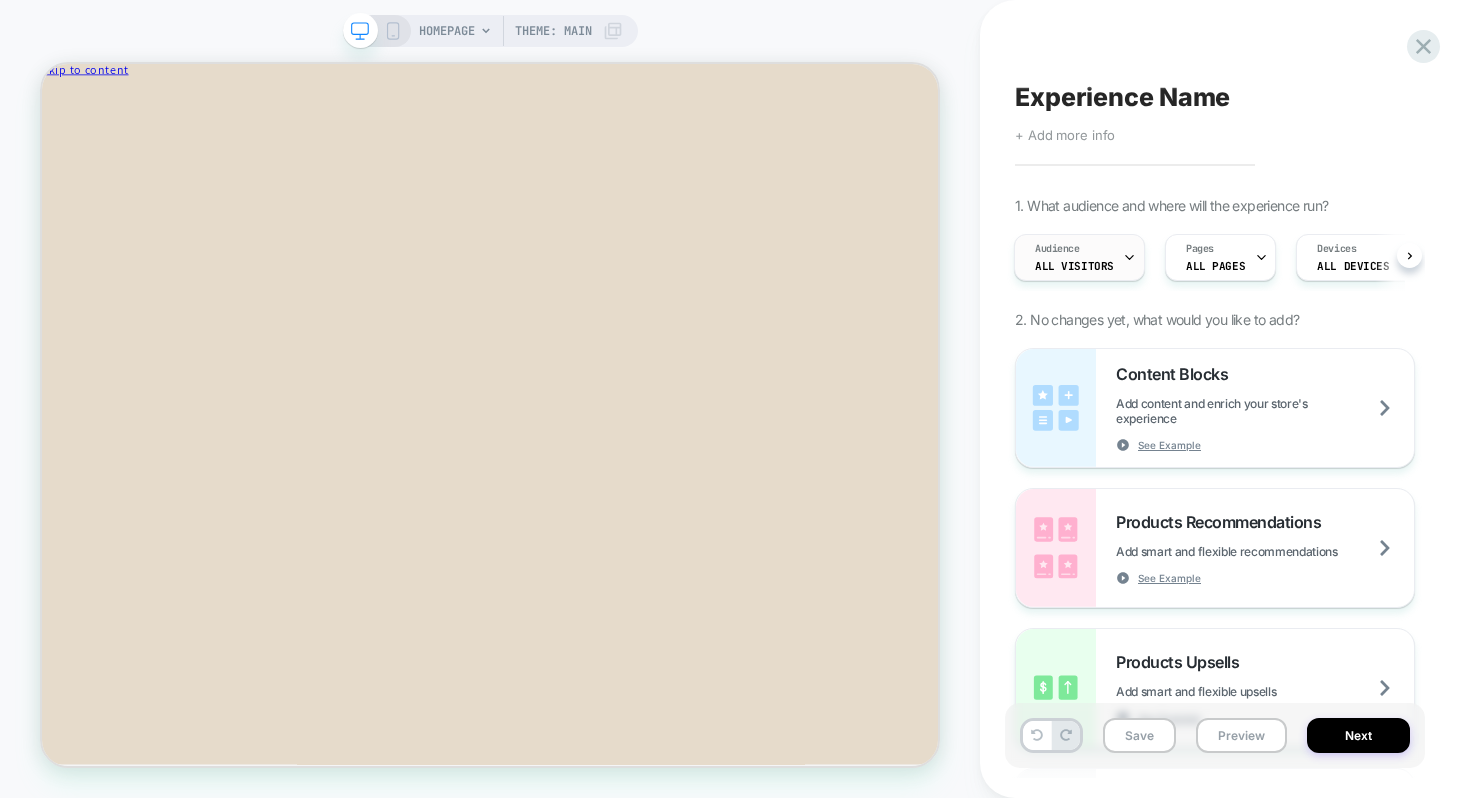 click on "All Visitors" at bounding box center (1074, 266) 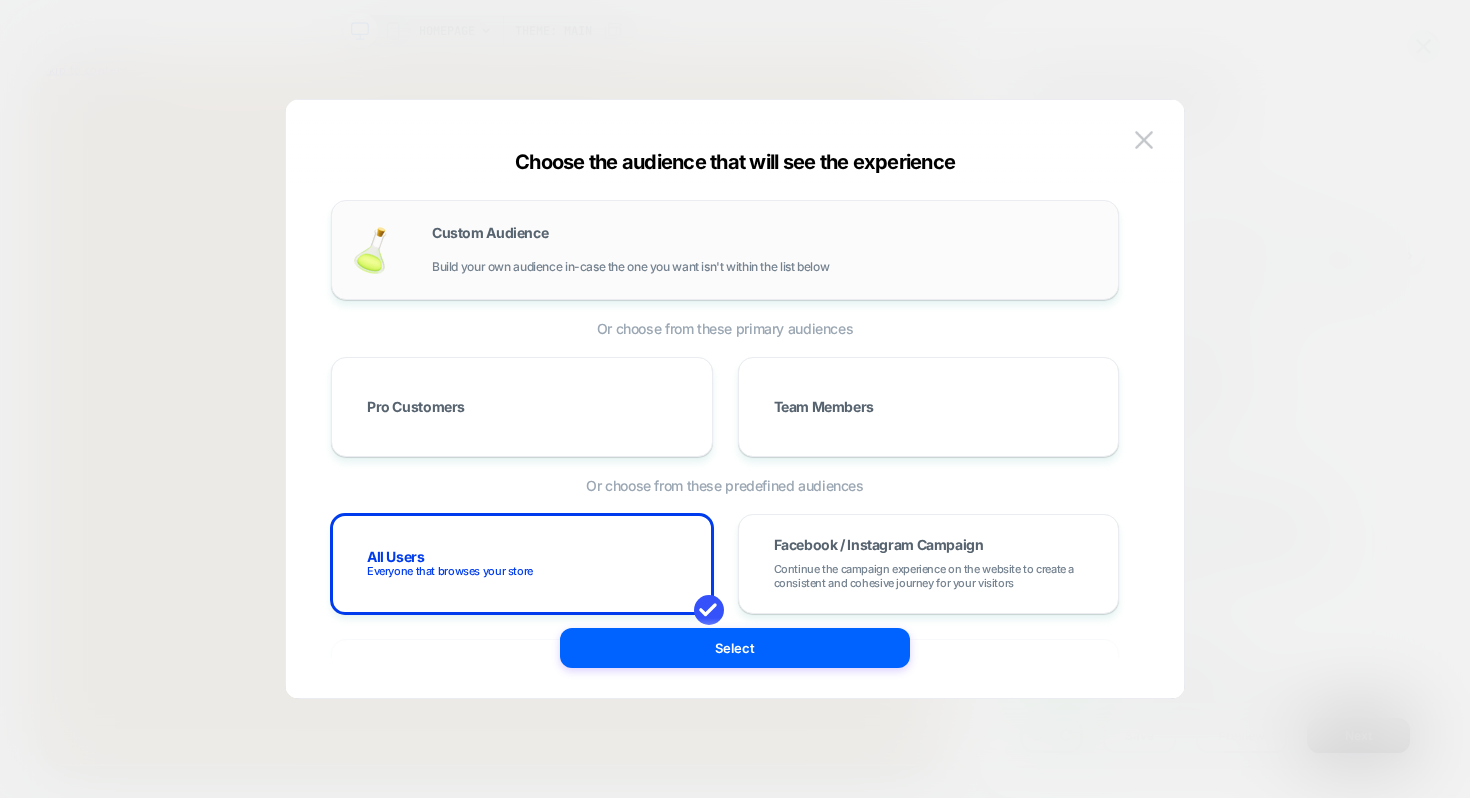 click on "Custom Audience Build your own audience in-case the one you want isn't within the list below" at bounding box center (765, 250) 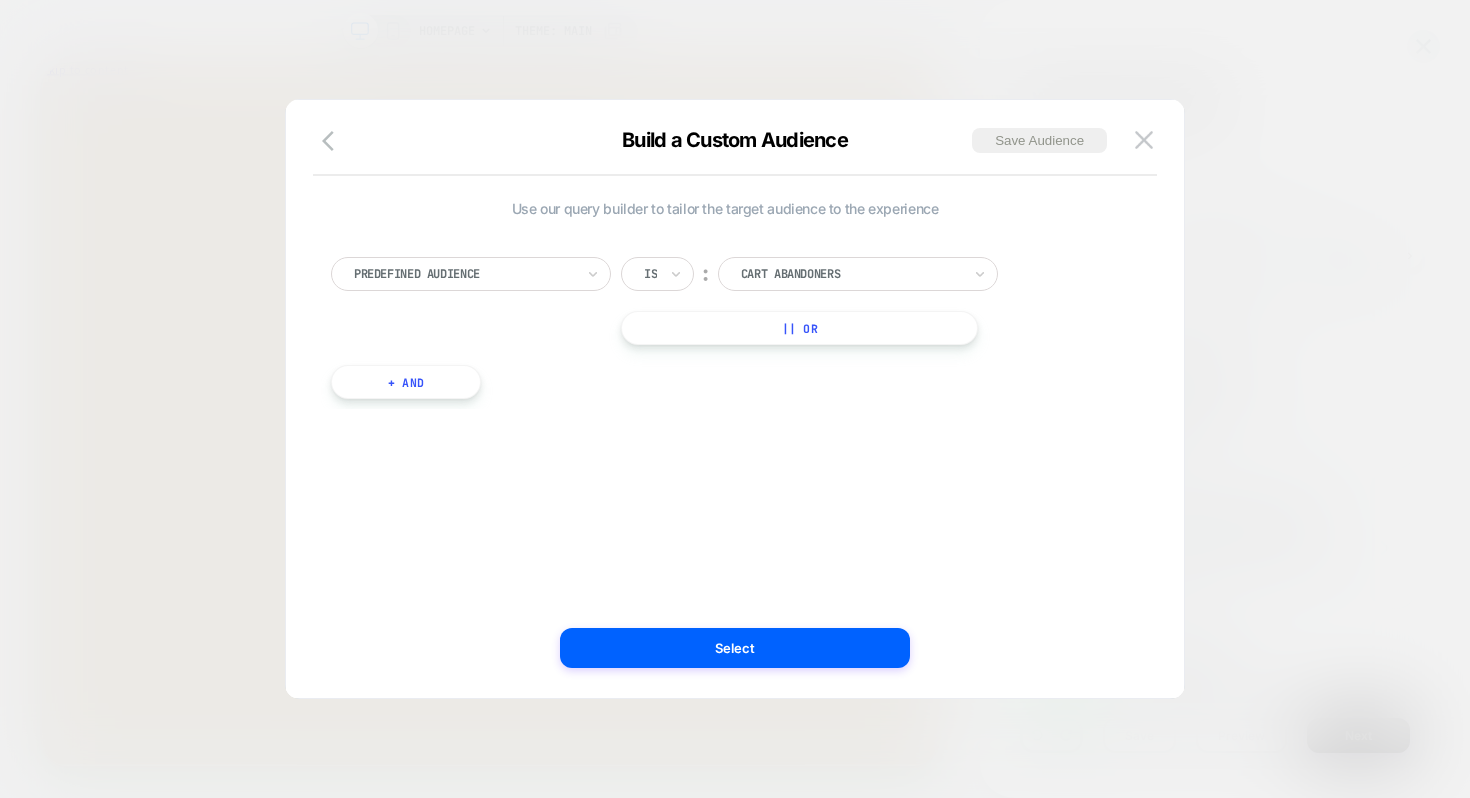 click at bounding box center (464, 274) 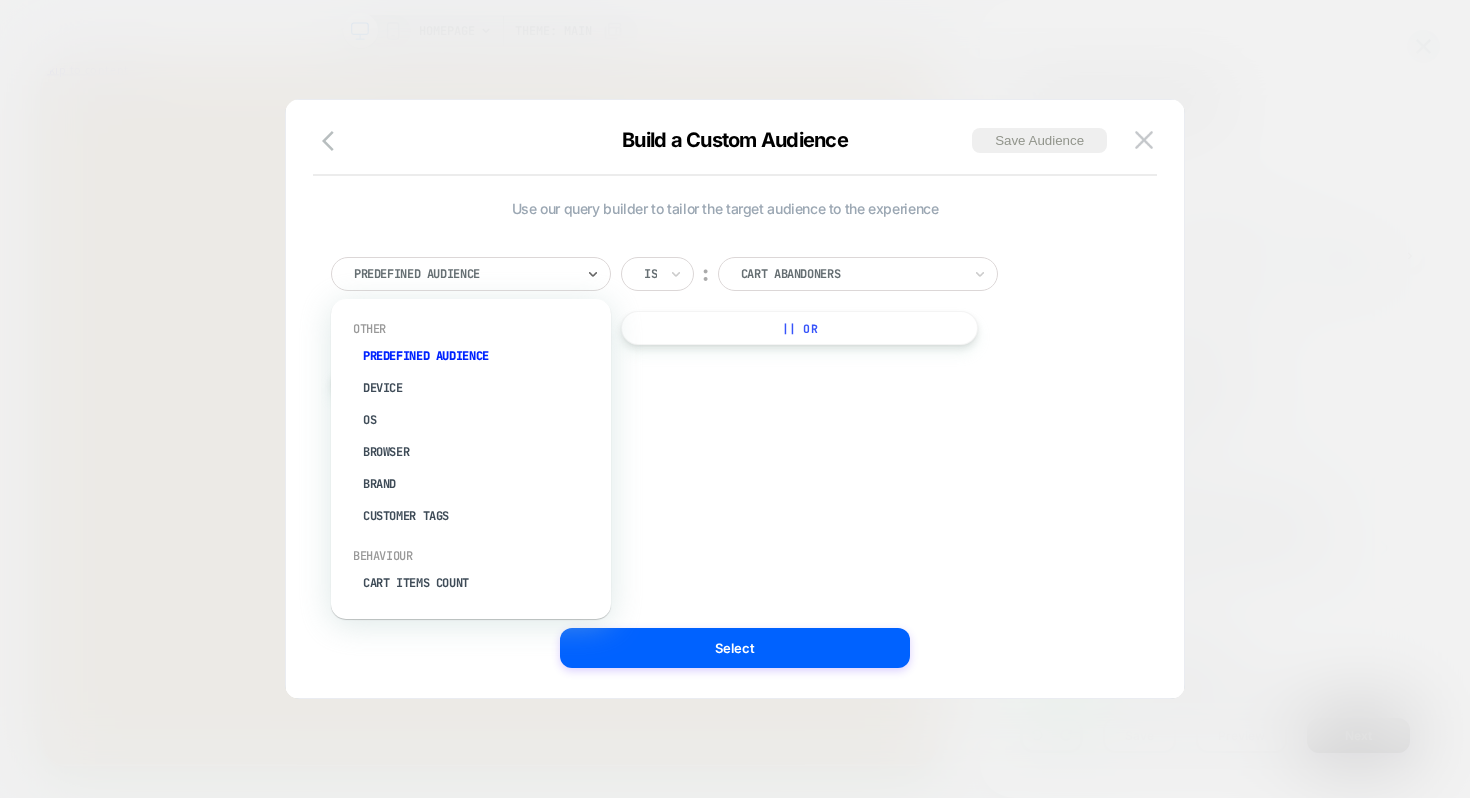 type on "*" 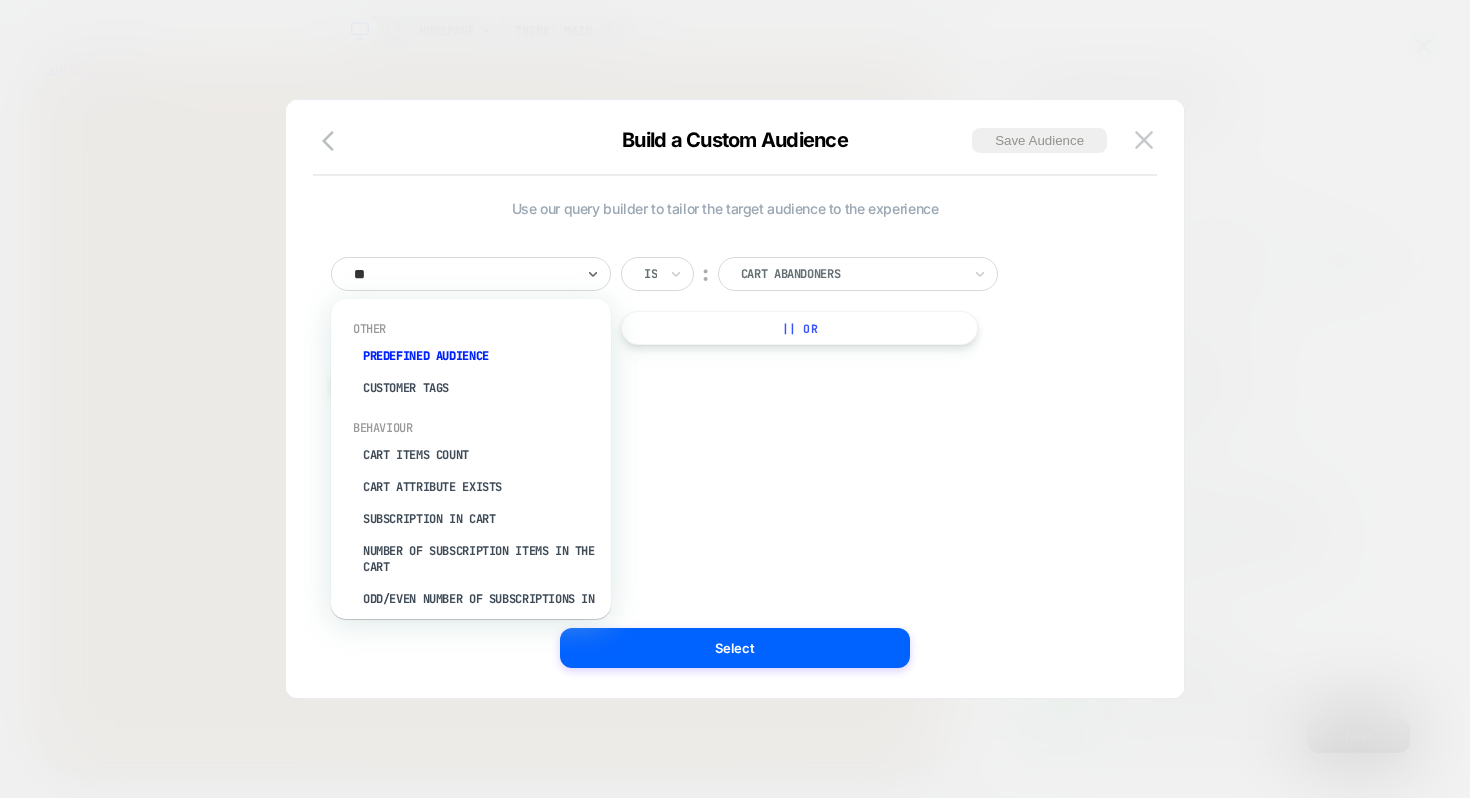 type on "***" 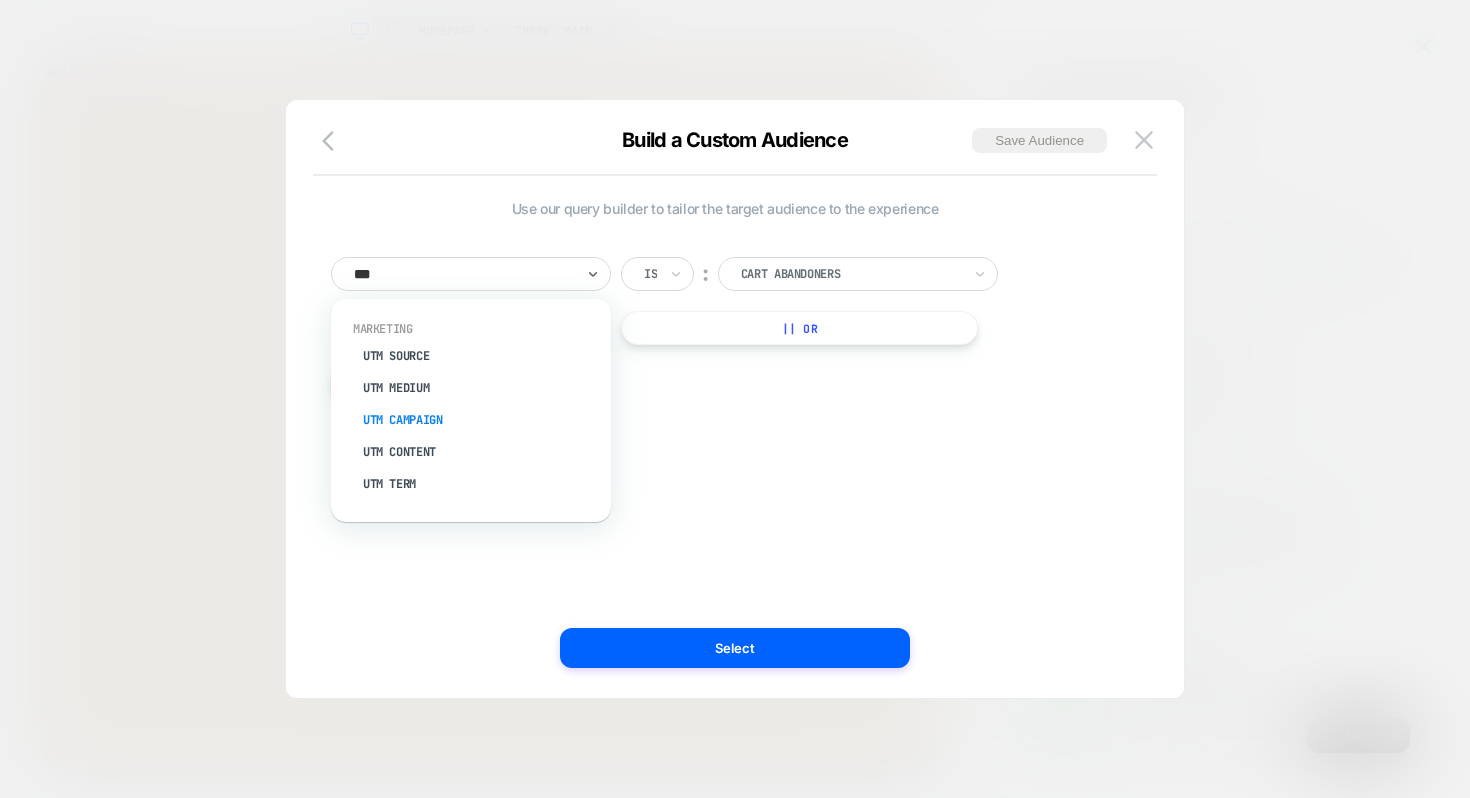 click on "UTM Campaign" at bounding box center [481, 420] 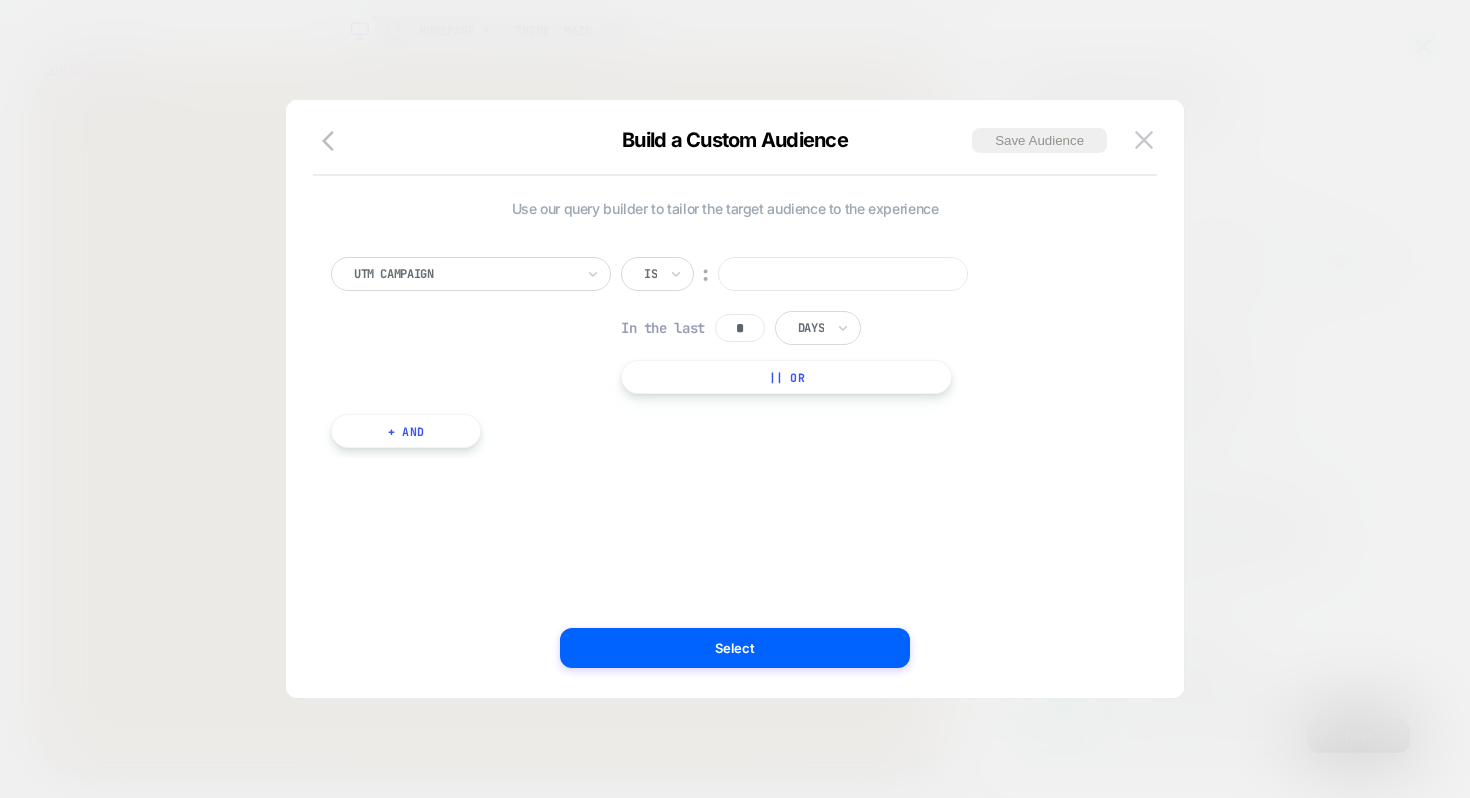 click at bounding box center (843, 274) 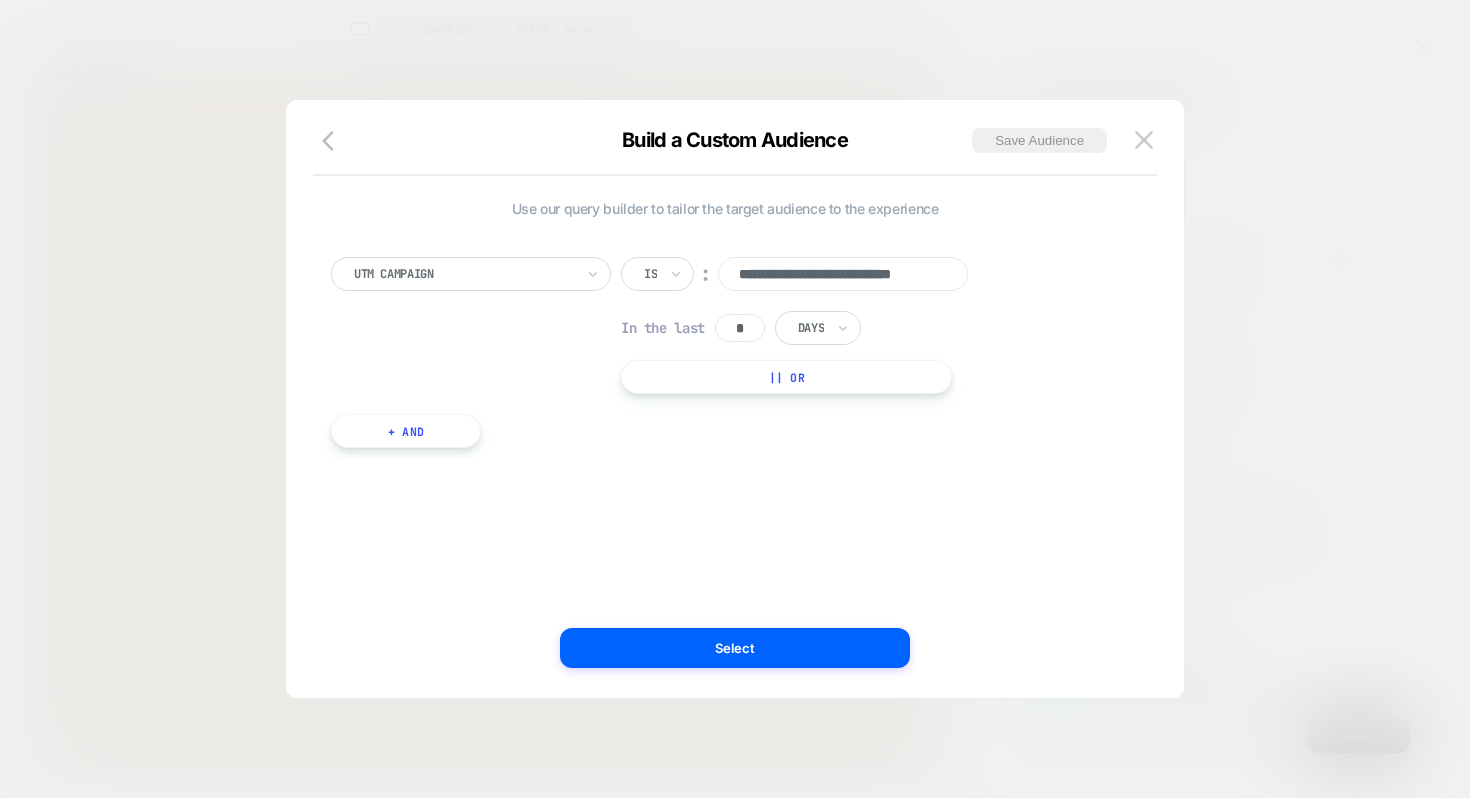 scroll, scrollTop: 0, scrollLeft: 45, axis: horizontal 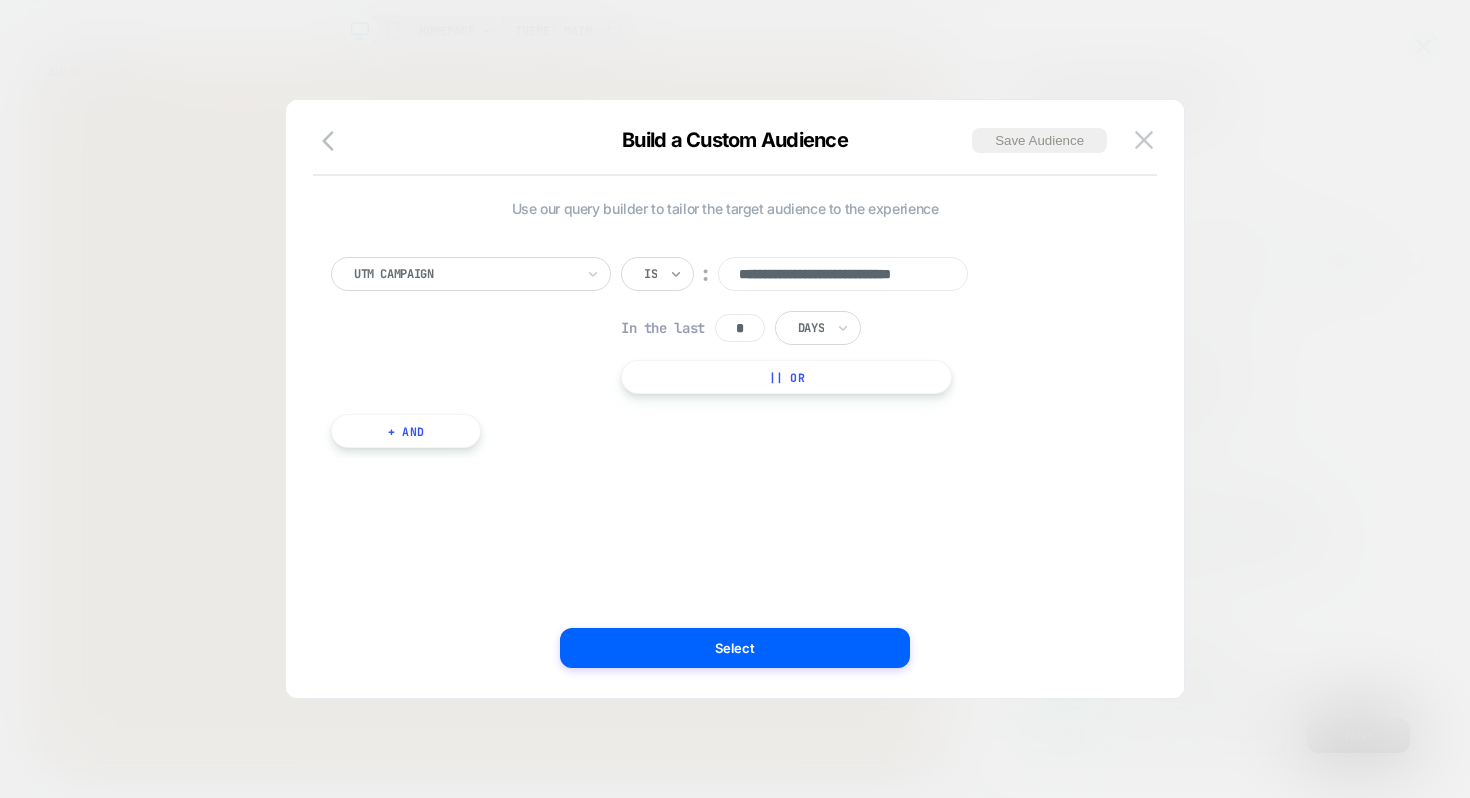 drag, startPoint x: 909, startPoint y: 275, endPoint x: 670, endPoint y: 276, distance: 239.00209 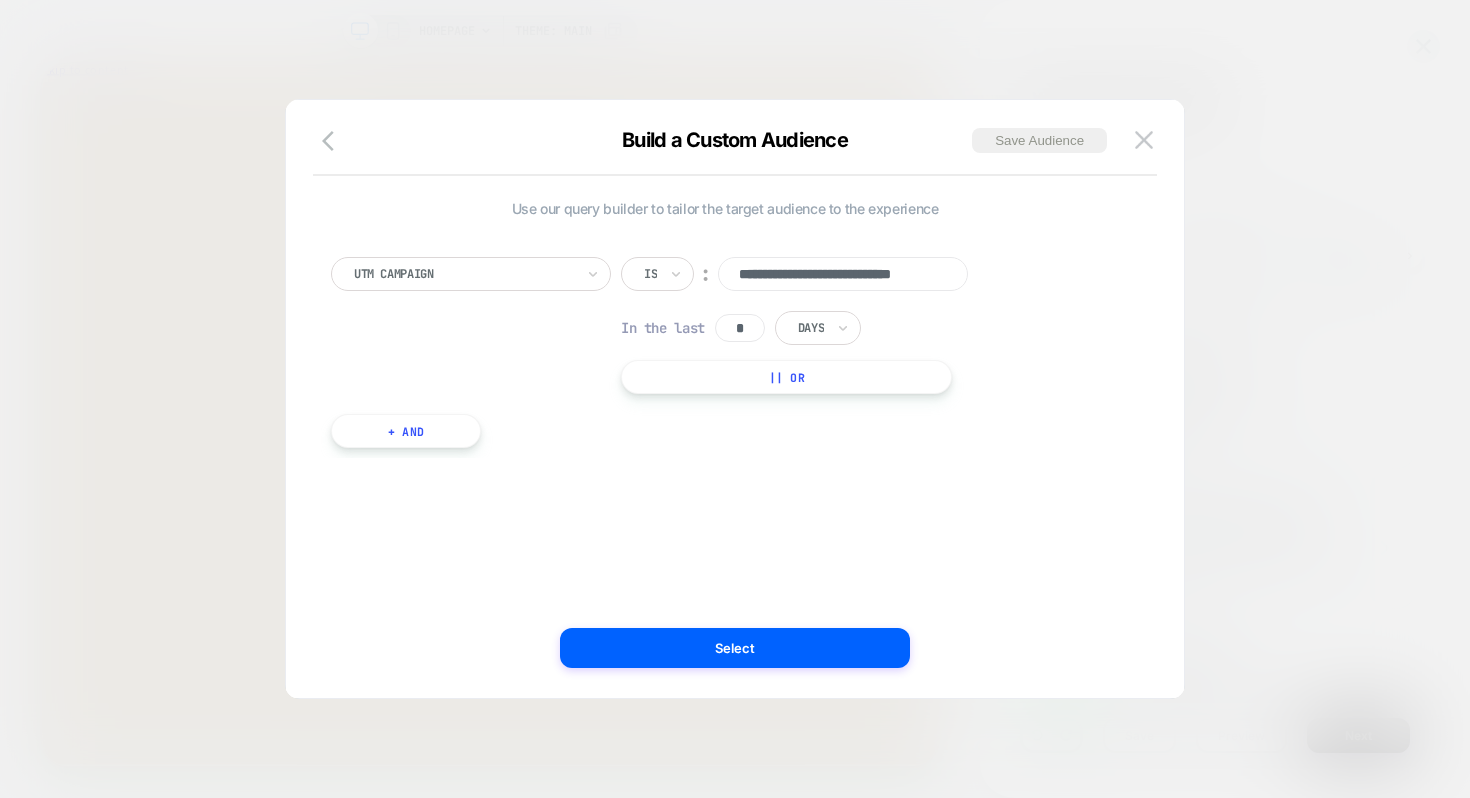type on "**********" 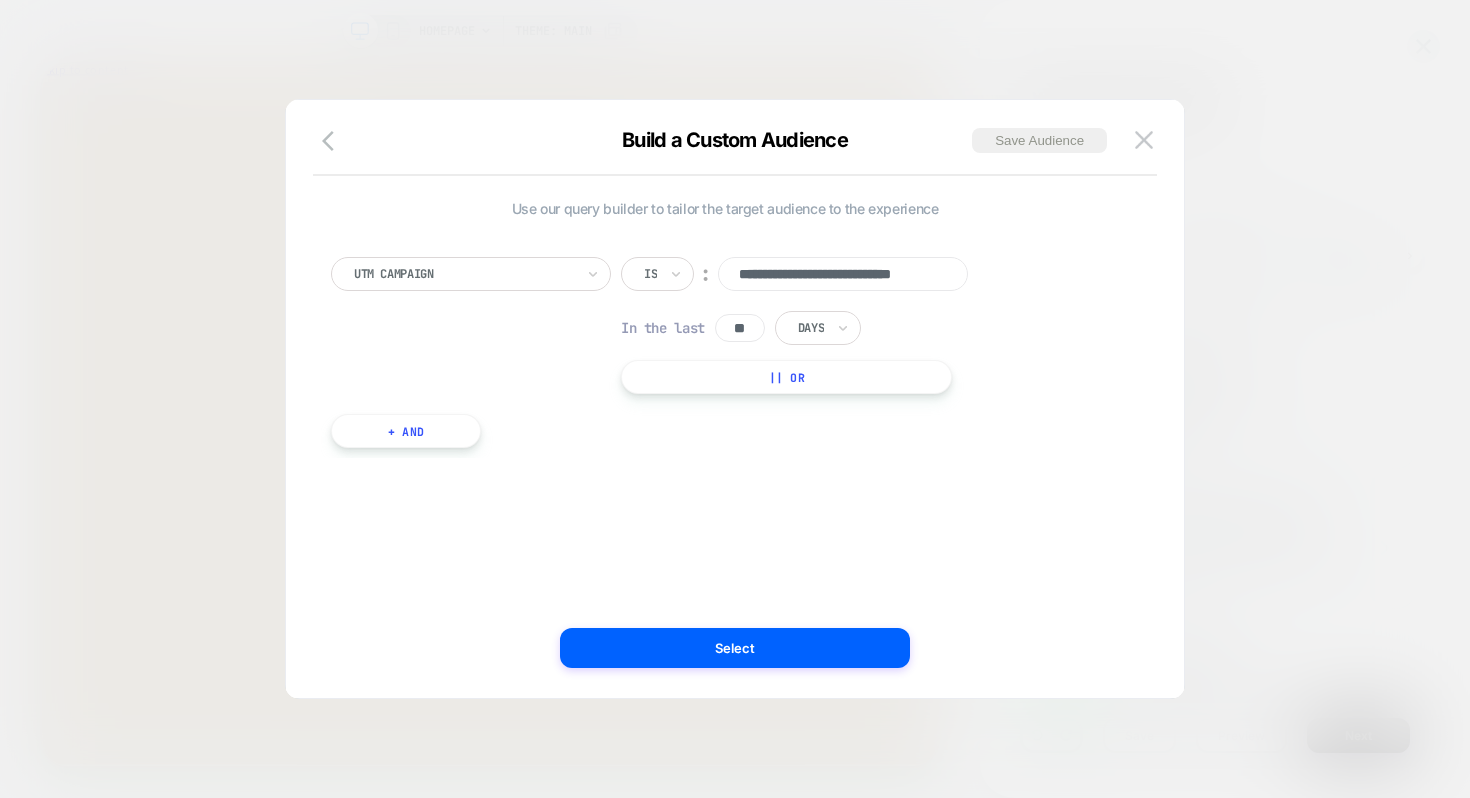 type on "**" 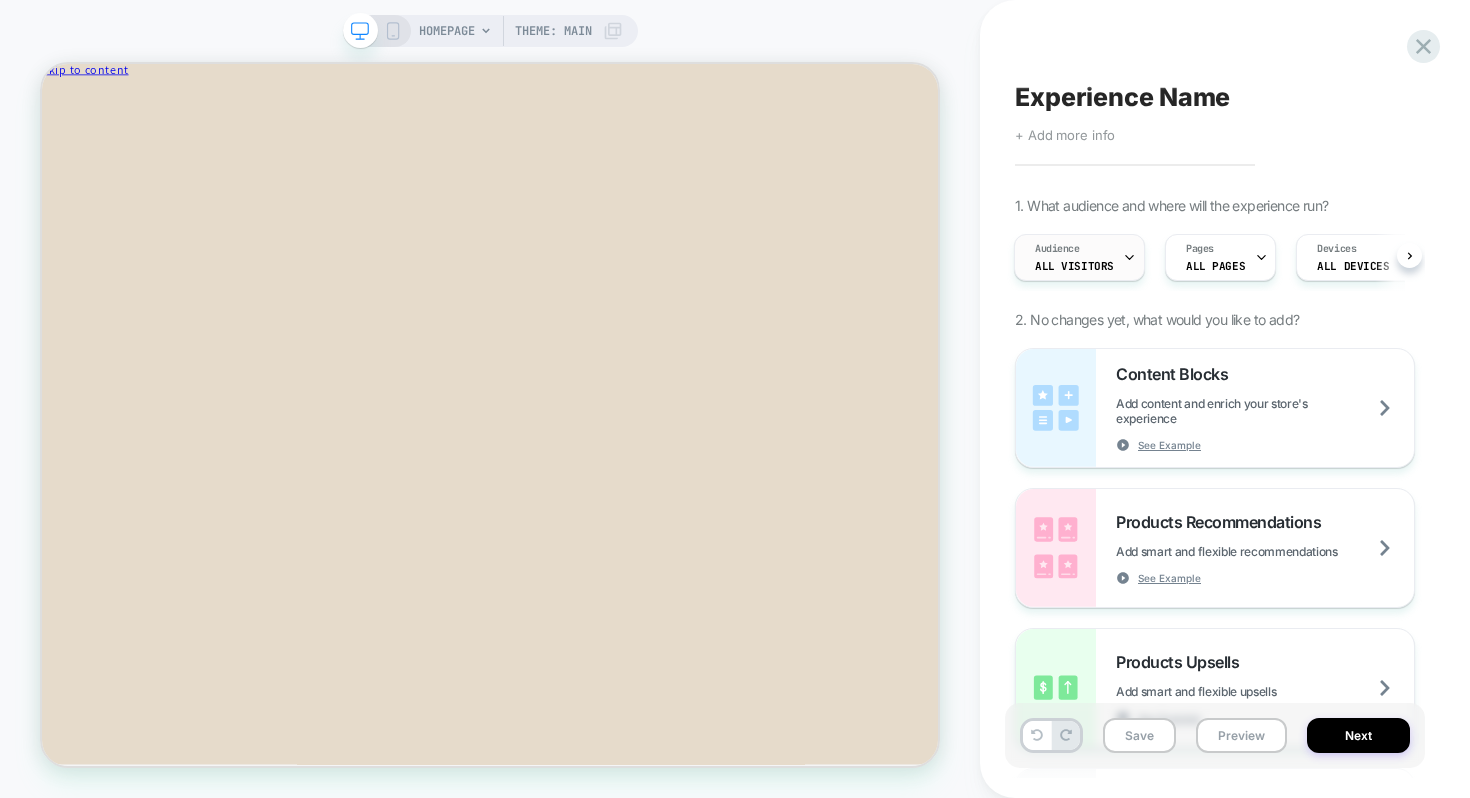 click on "Audience All Visitors" at bounding box center (1074, 257) 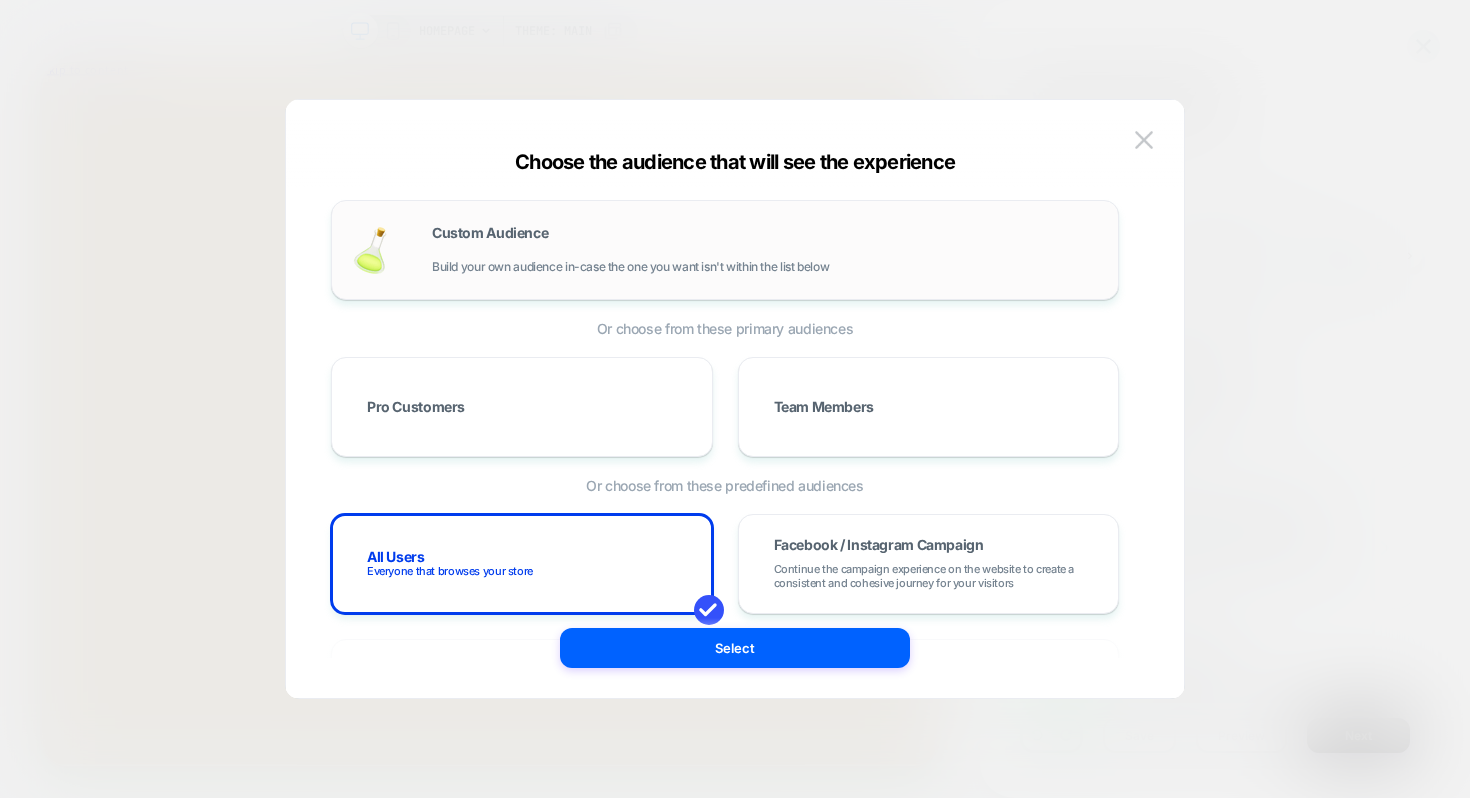click on "Build your own audience in-case the one you want isn't within the list below" at bounding box center [630, 267] 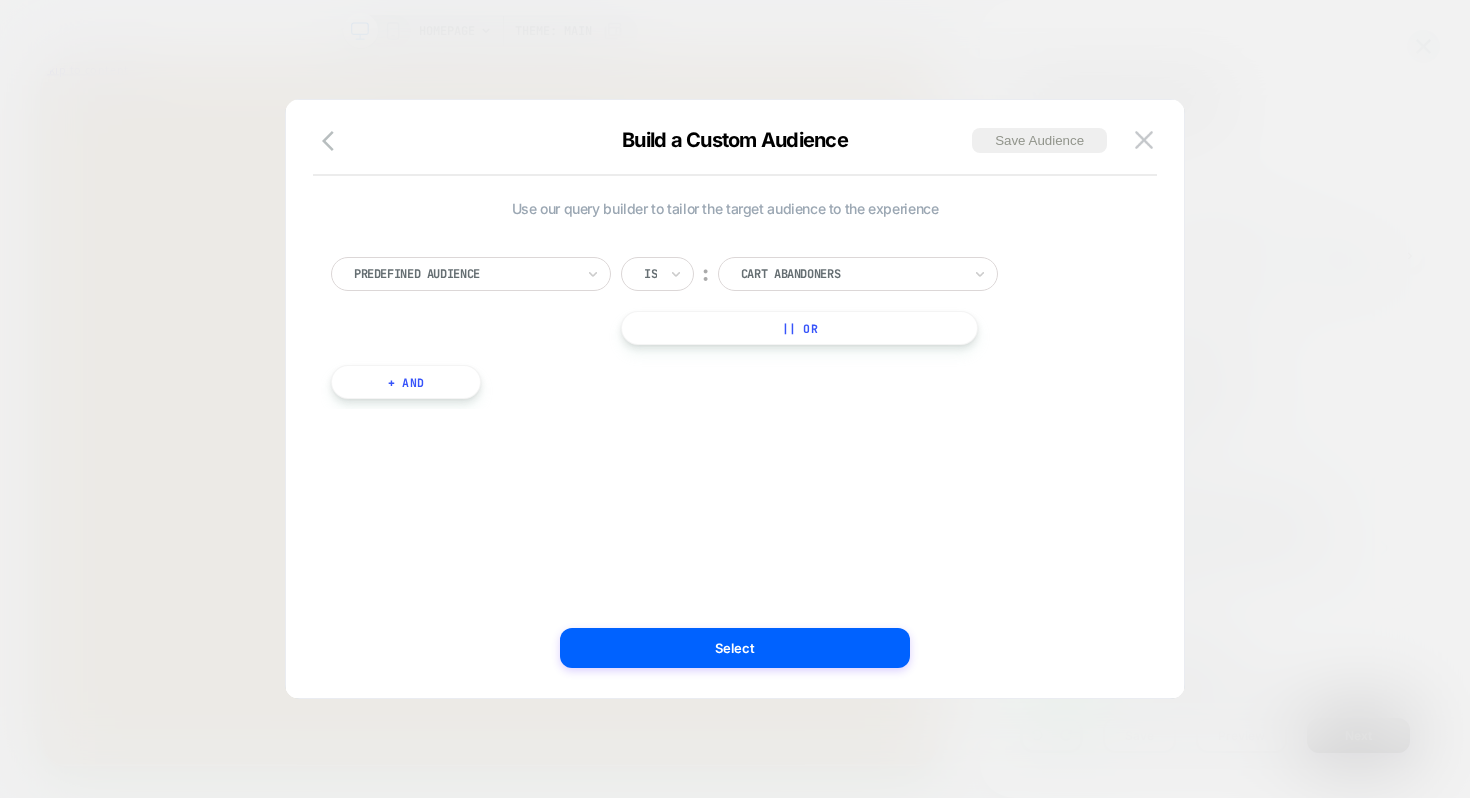 click at bounding box center [464, 274] 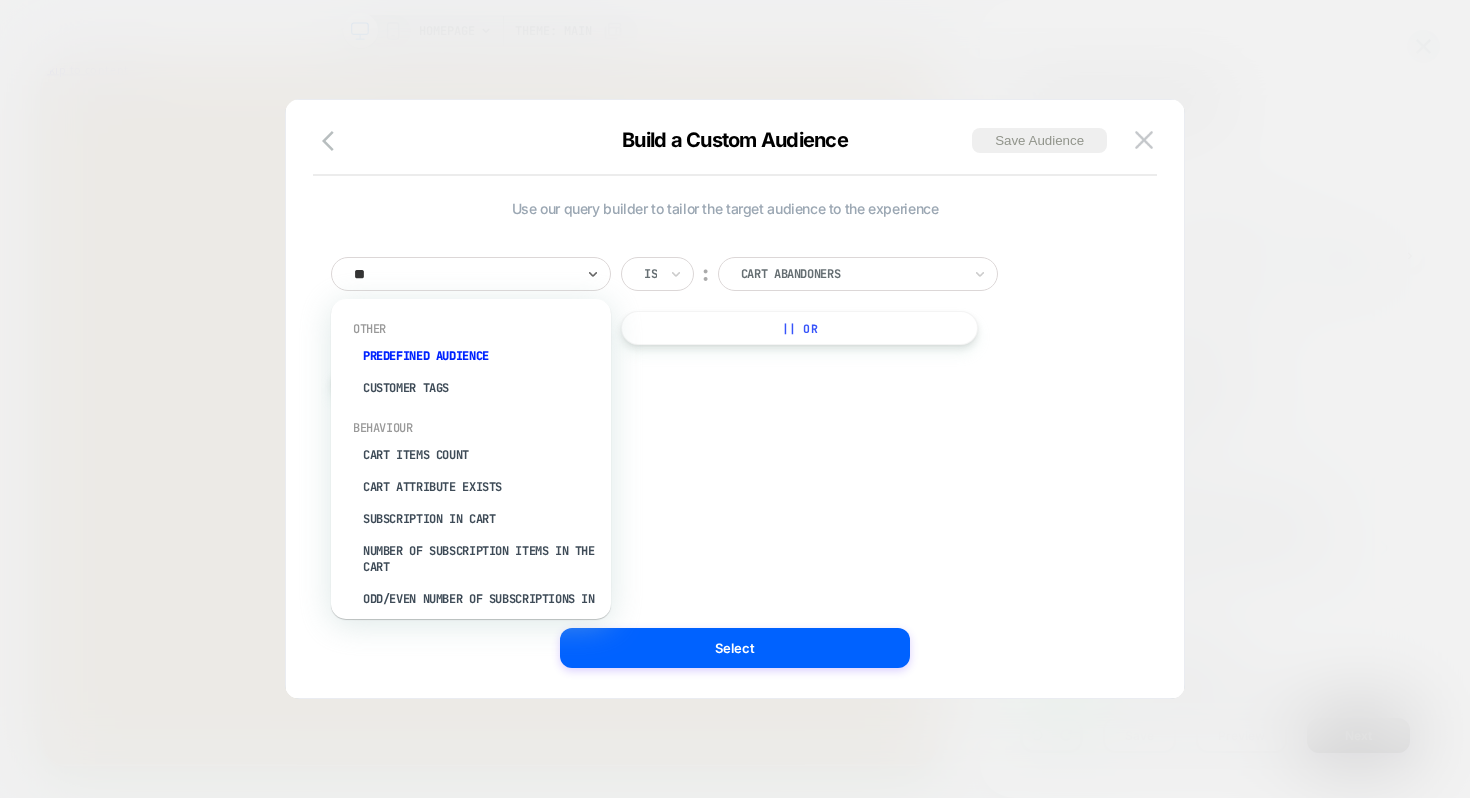 type on "***" 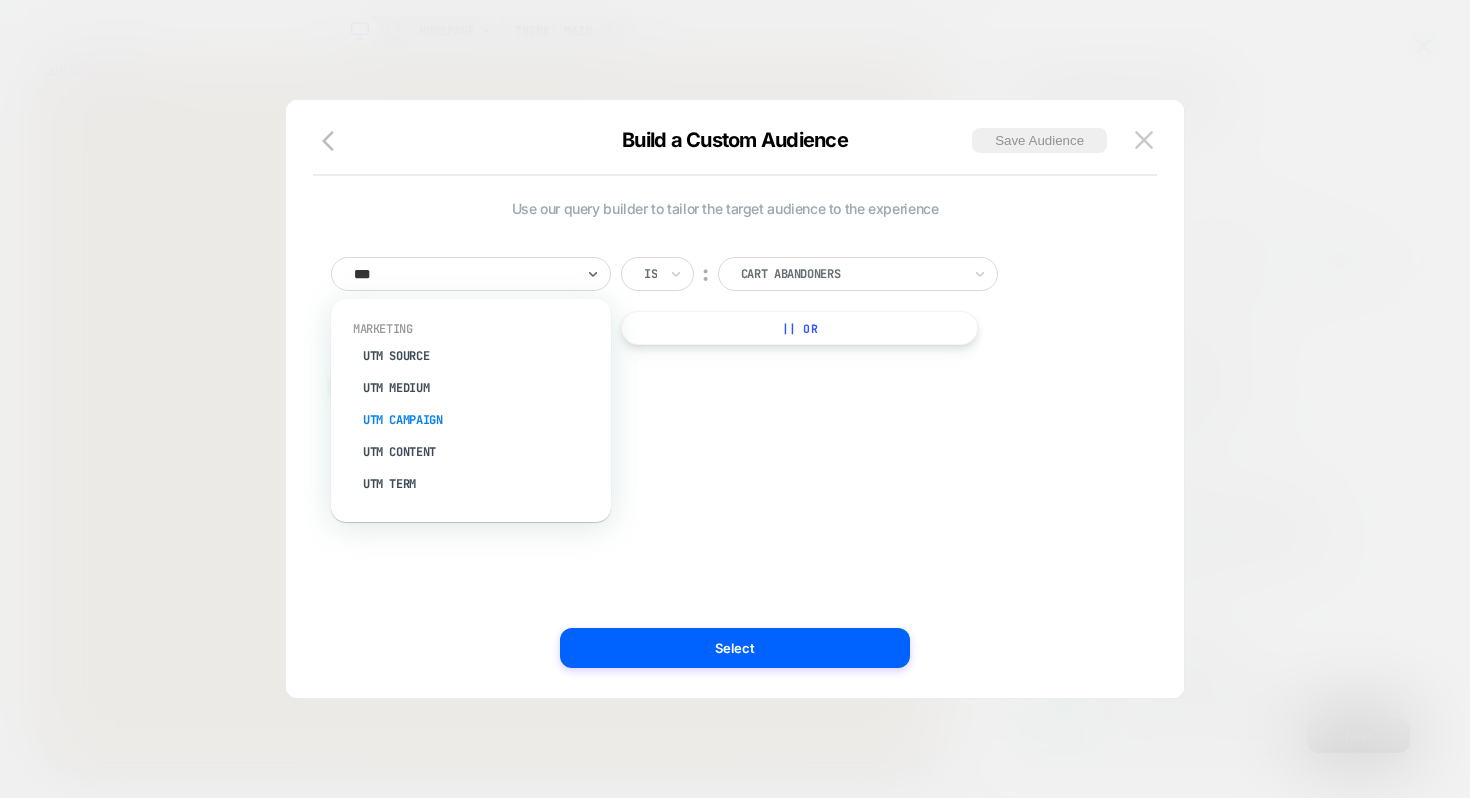 click on "UTM Campaign" at bounding box center (481, 420) 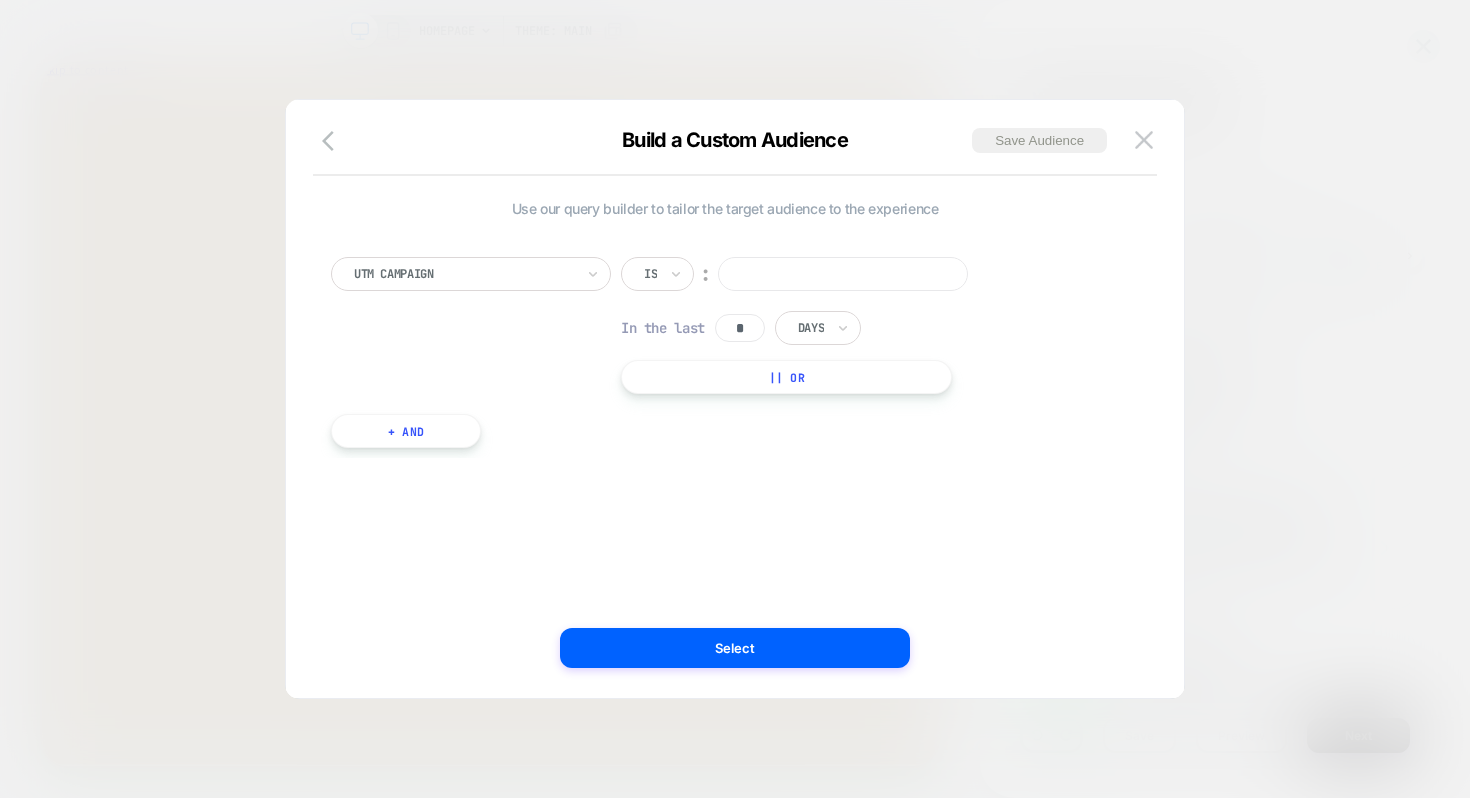 click at bounding box center [843, 274] 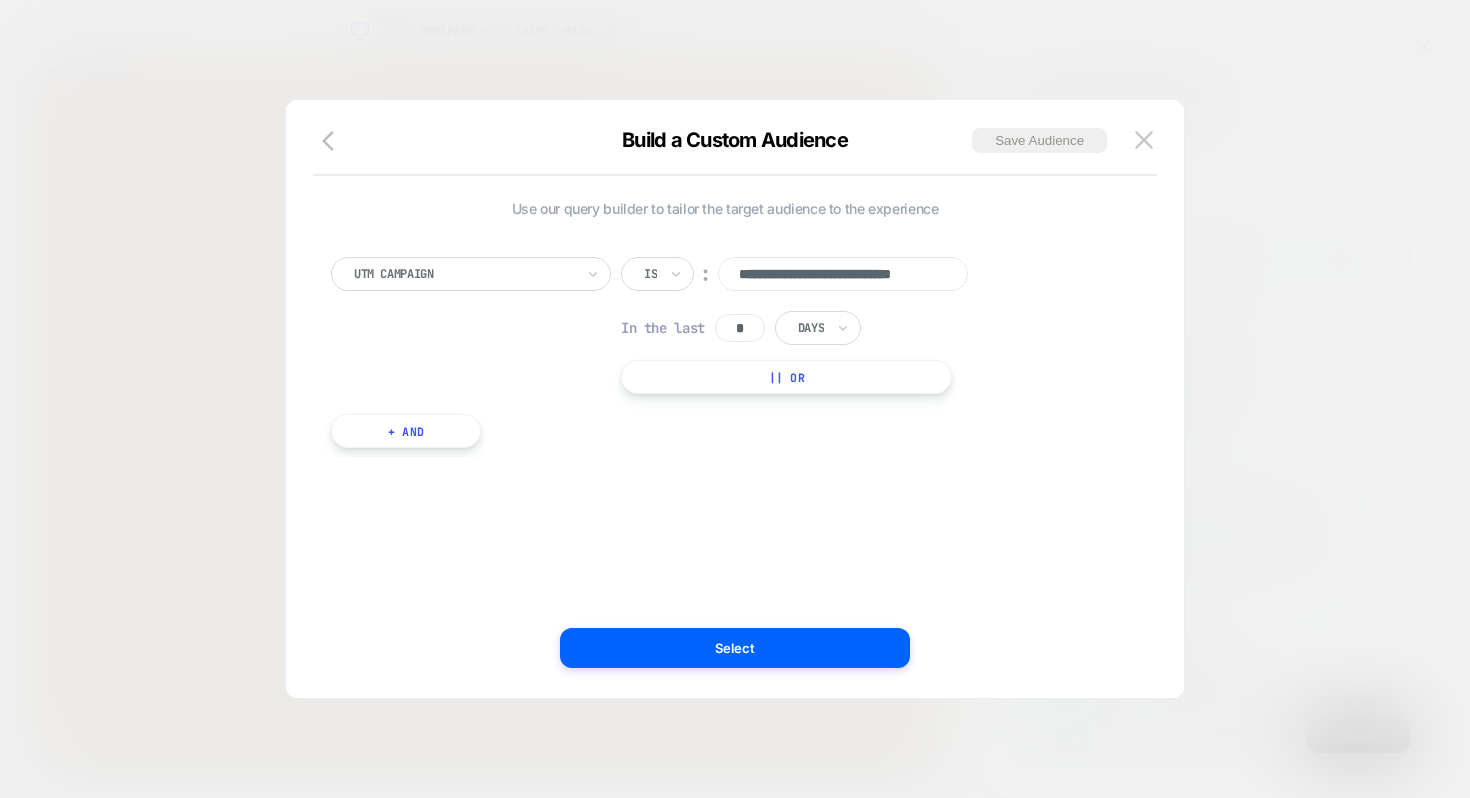 scroll, scrollTop: 0, scrollLeft: 45, axis: horizontal 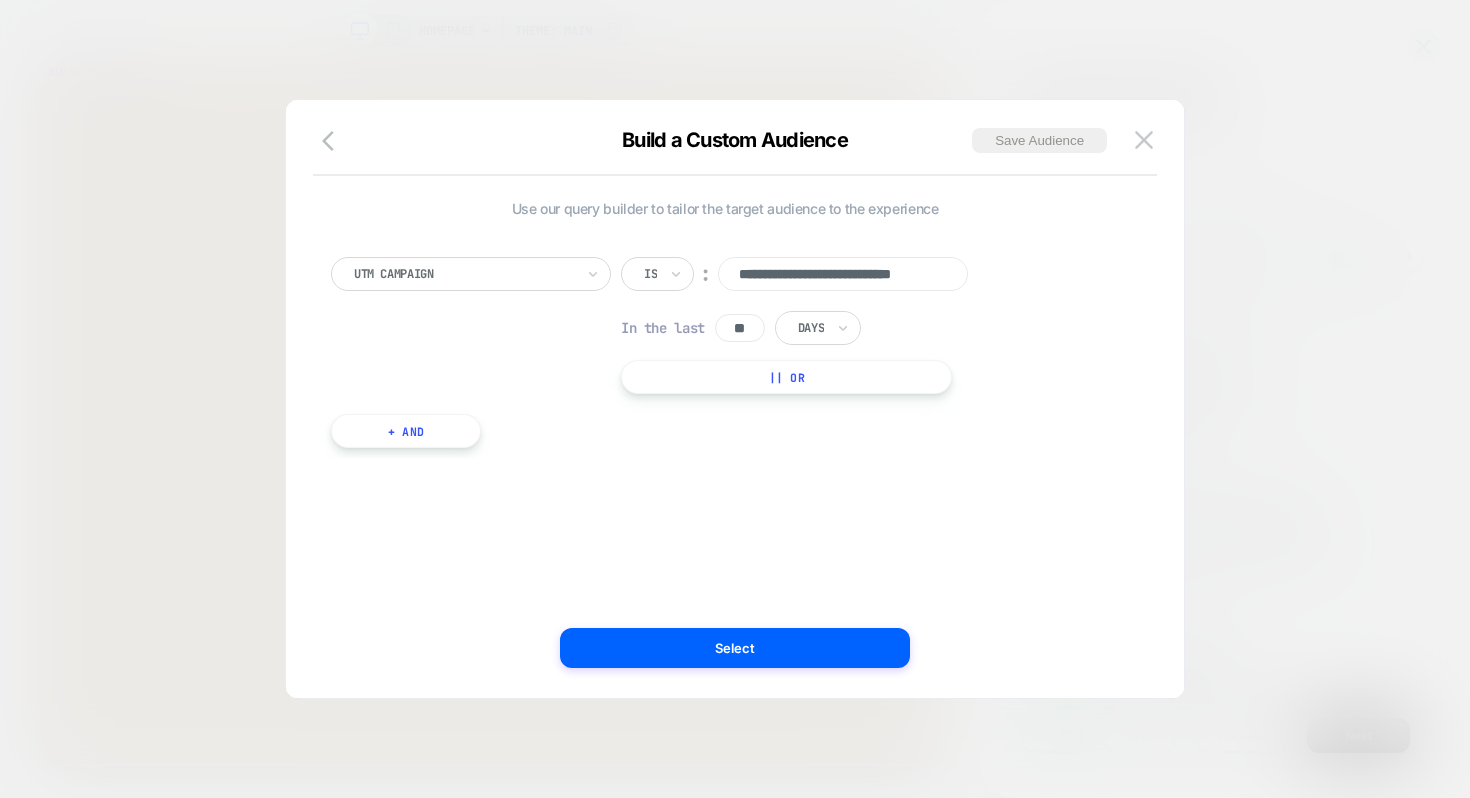 type on "**" 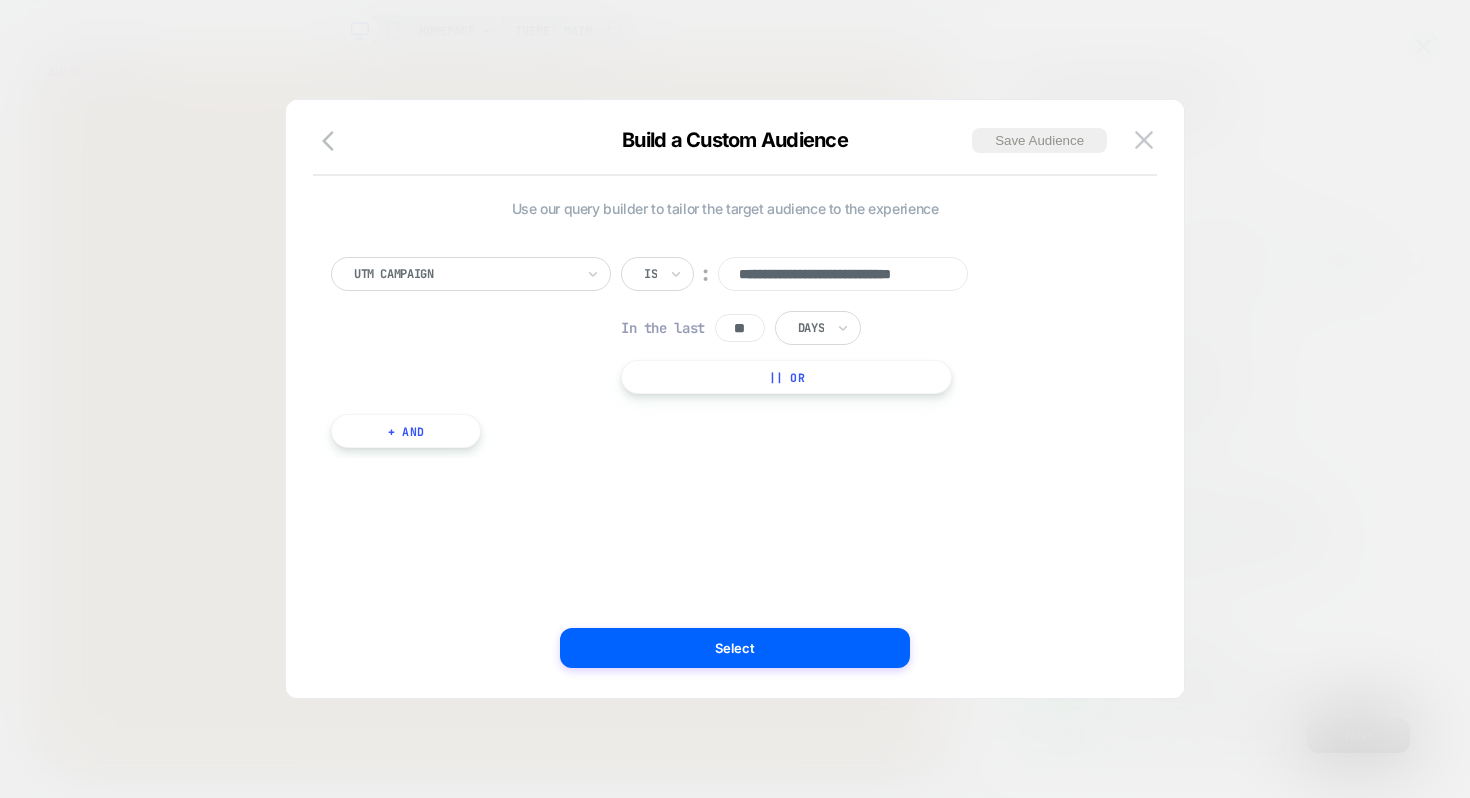 click on "**********" at bounding box center (811, 325) 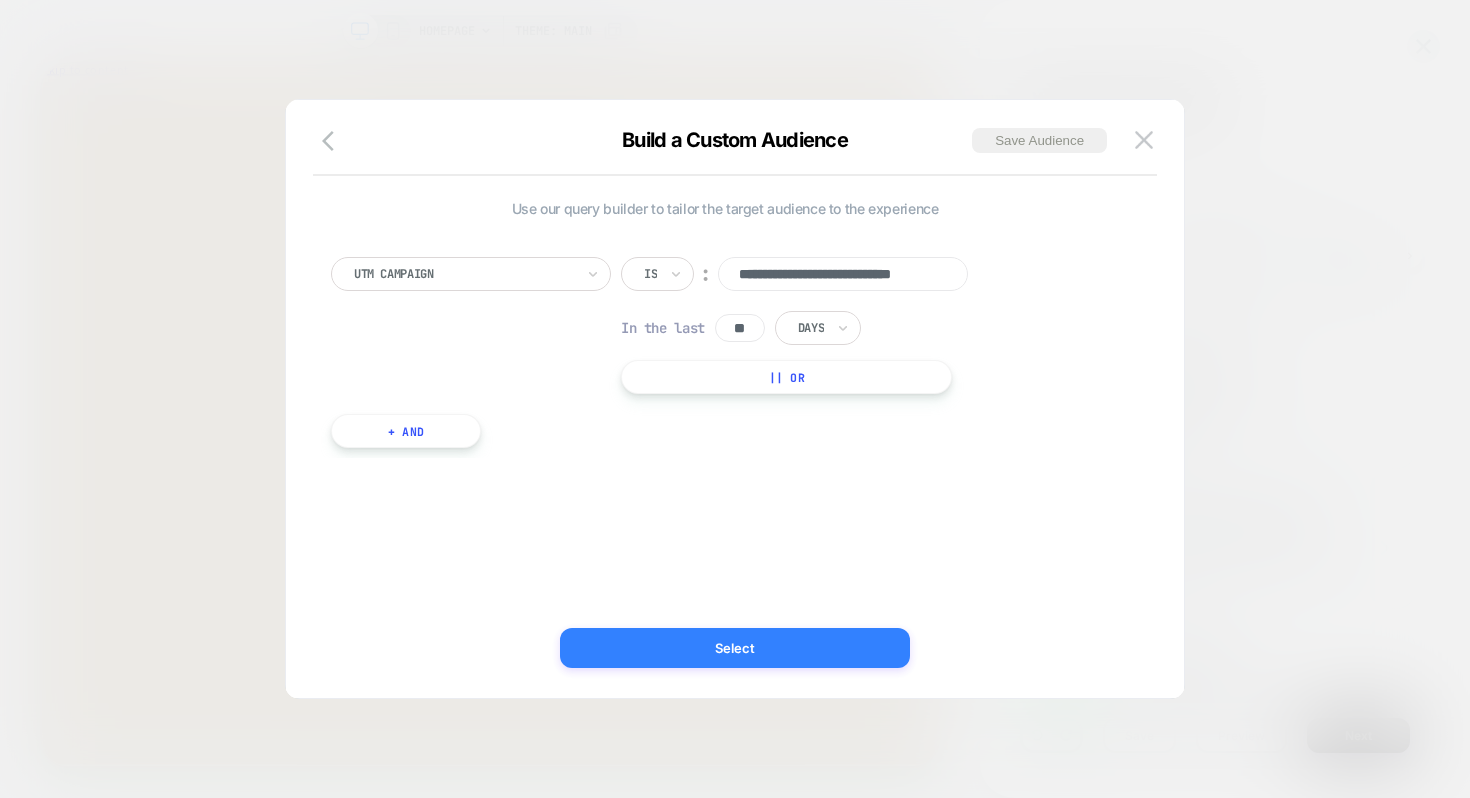 click on "Select" at bounding box center [735, 648] 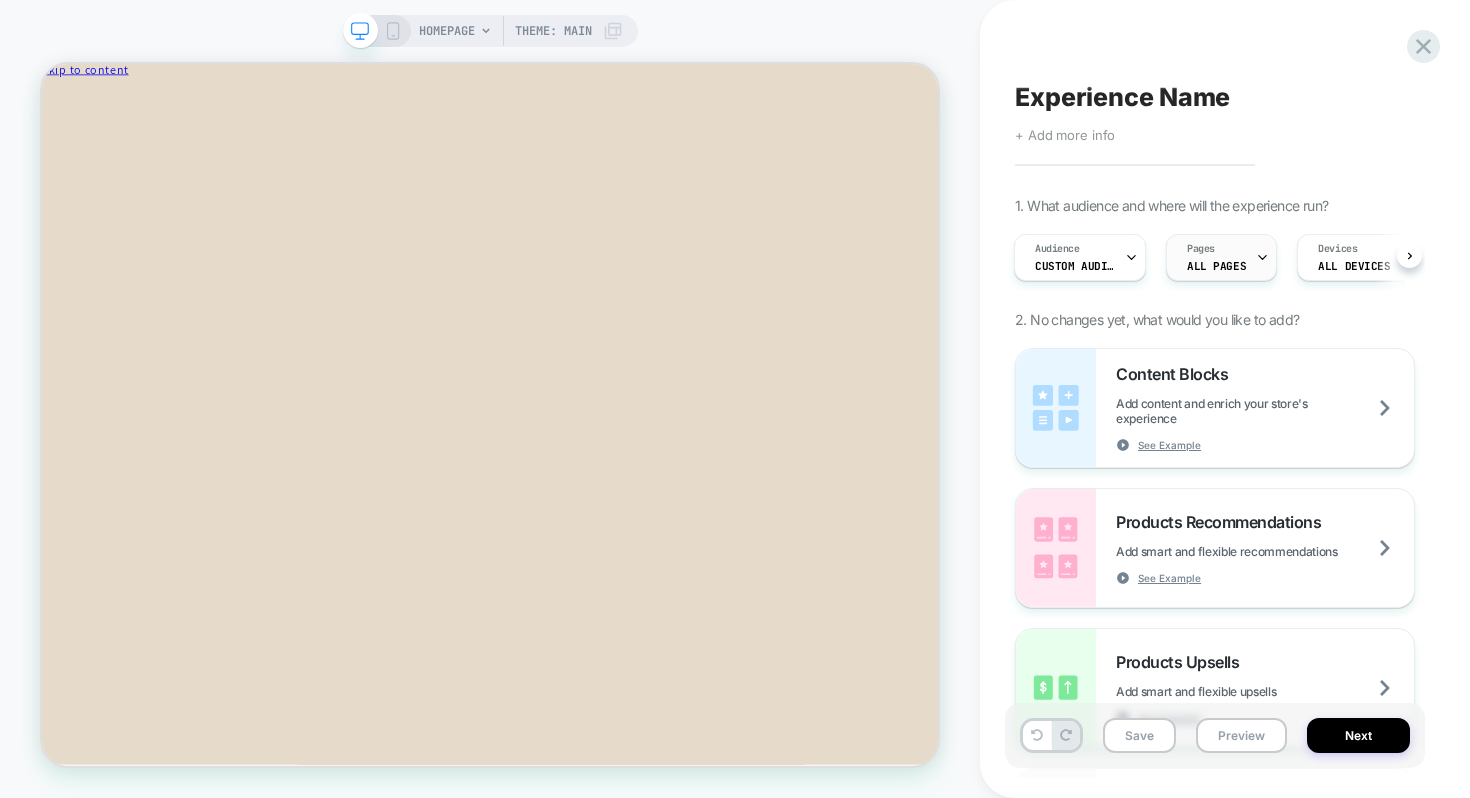 click on "Pages ALL PAGES" at bounding box center (1216, 257) 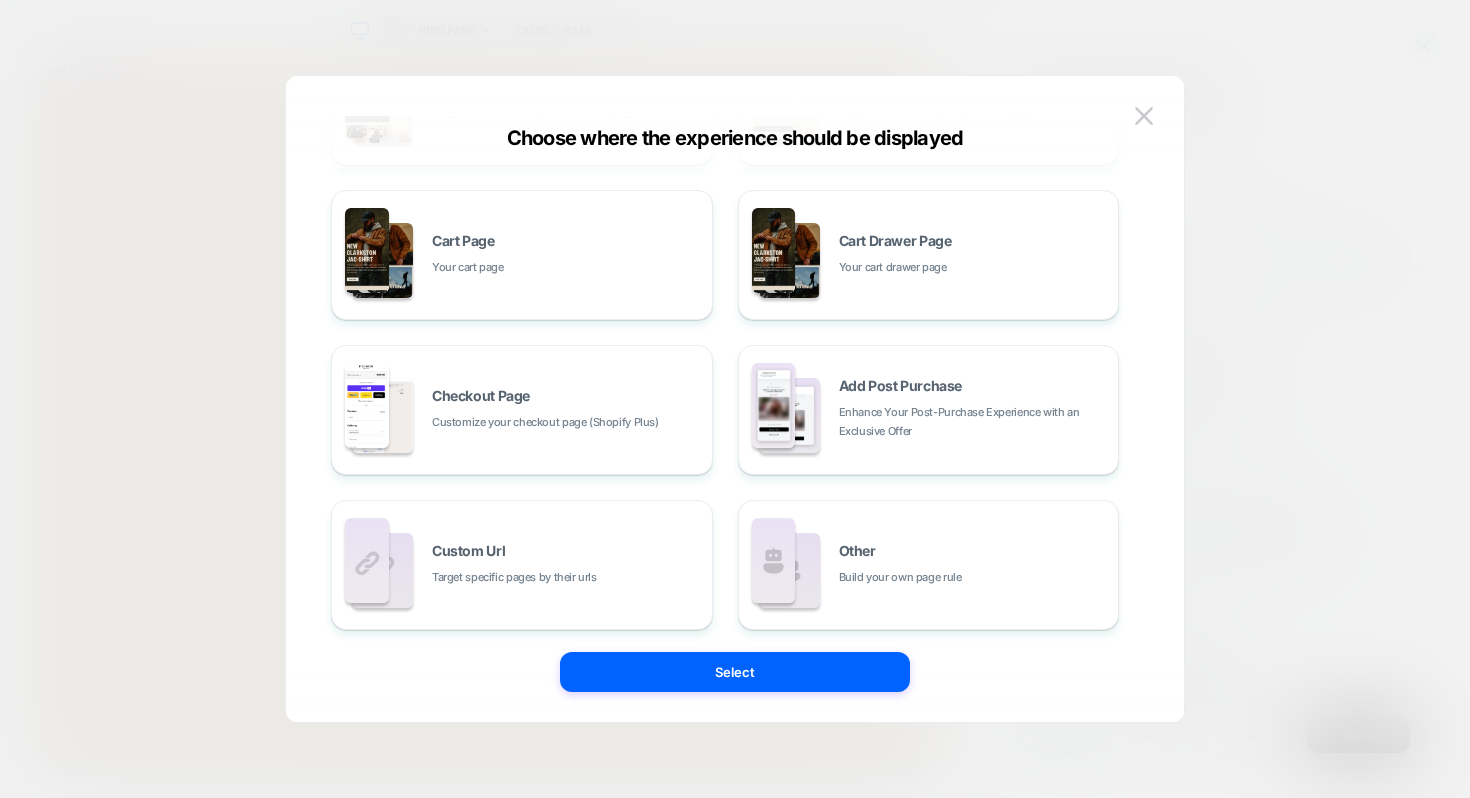 scroll, scrollTop: 304, scrollLeft: 0, axis: vertical 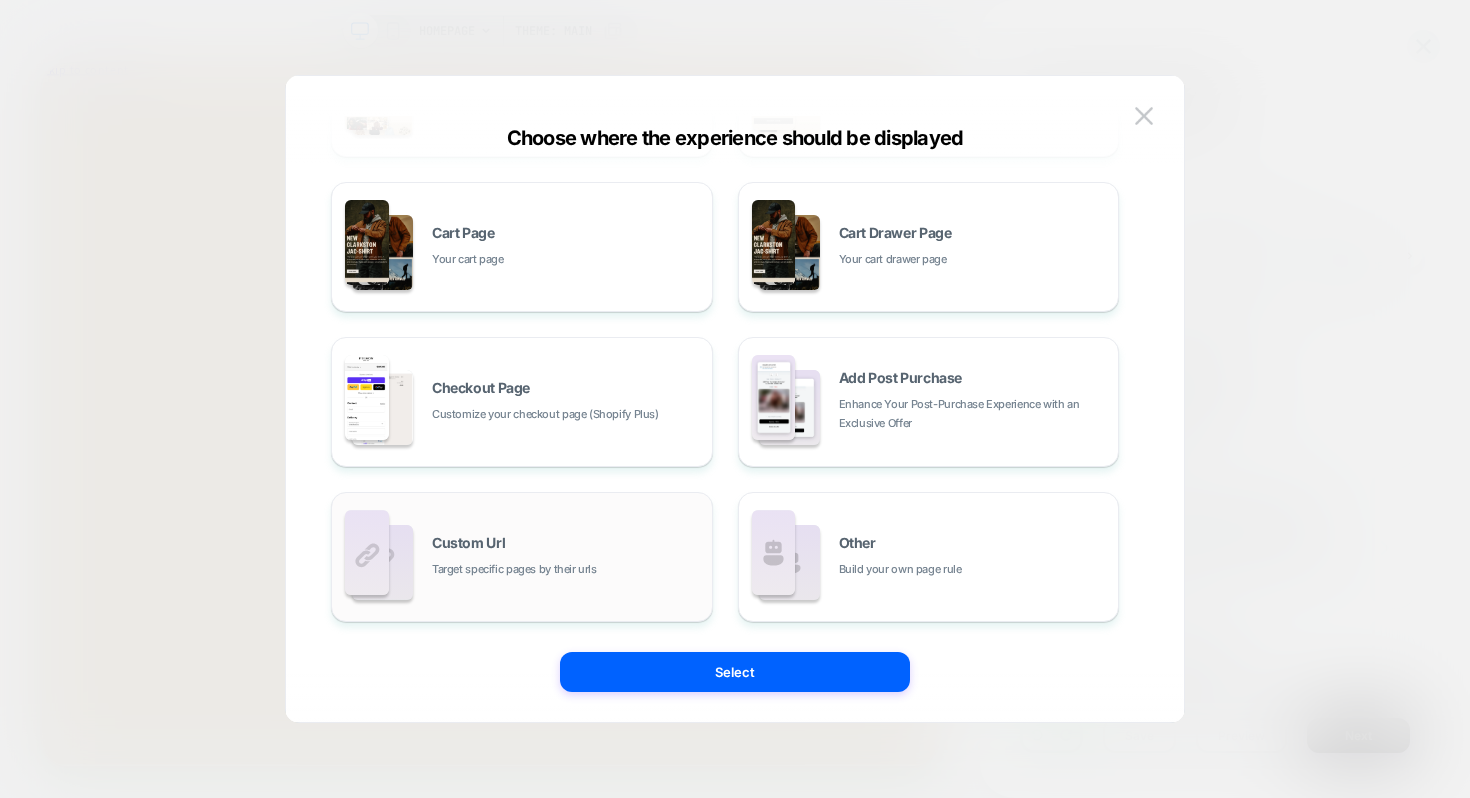 click on "Custom Url Target specific pages by their urls" at bounding box center (567, 557) 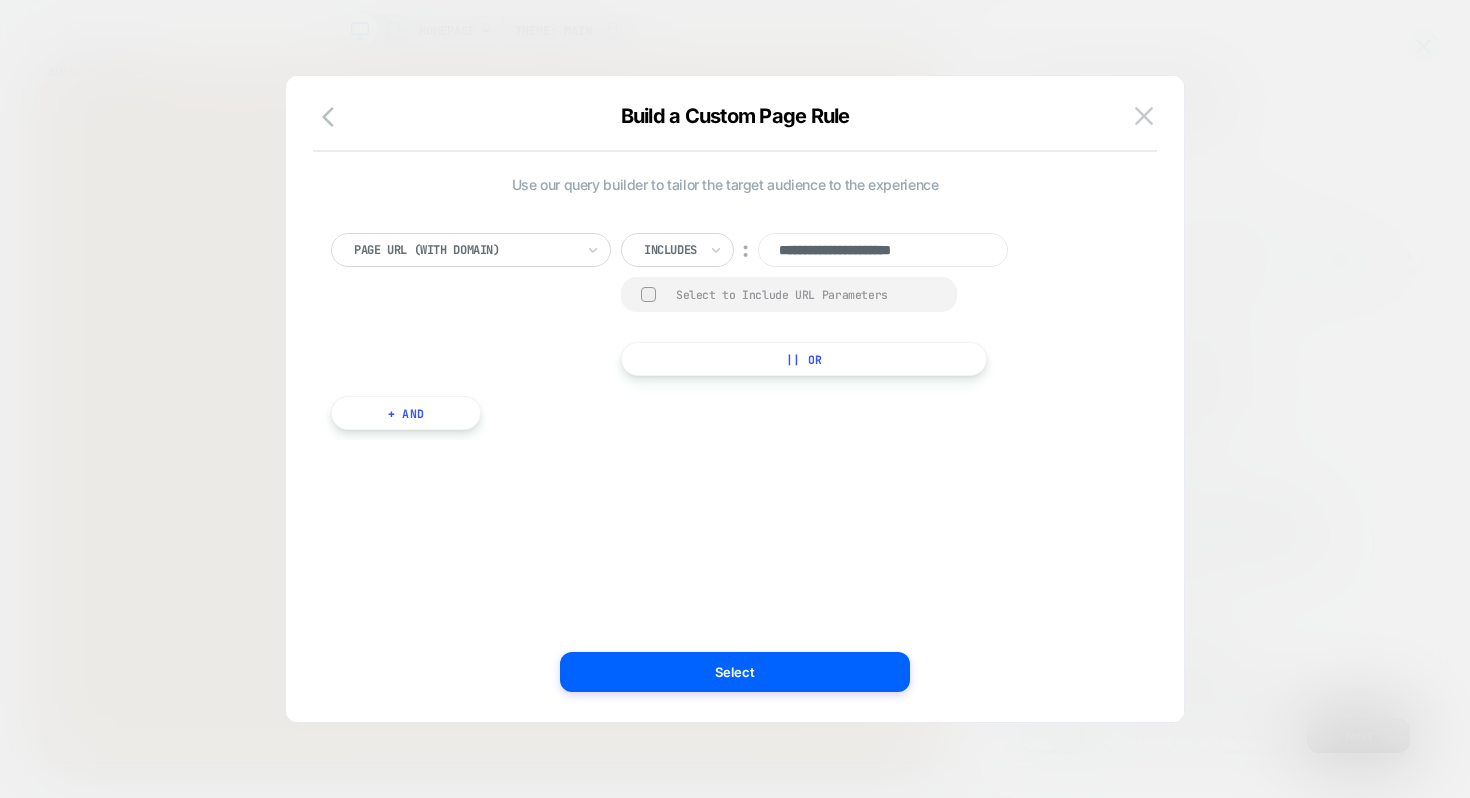 scroll, scrollTop: 0, scrollLeft: 0, axis: both 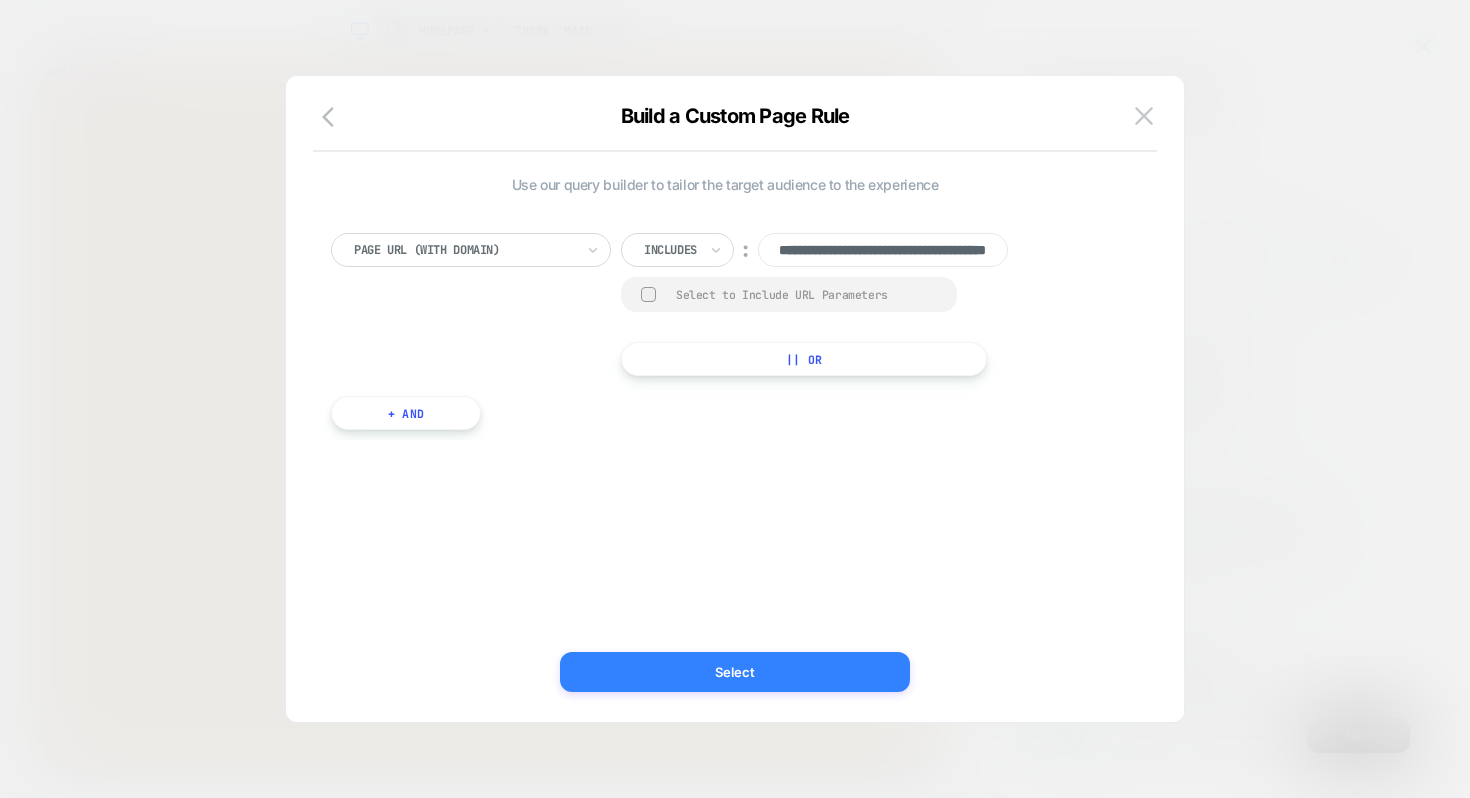type on "**********" 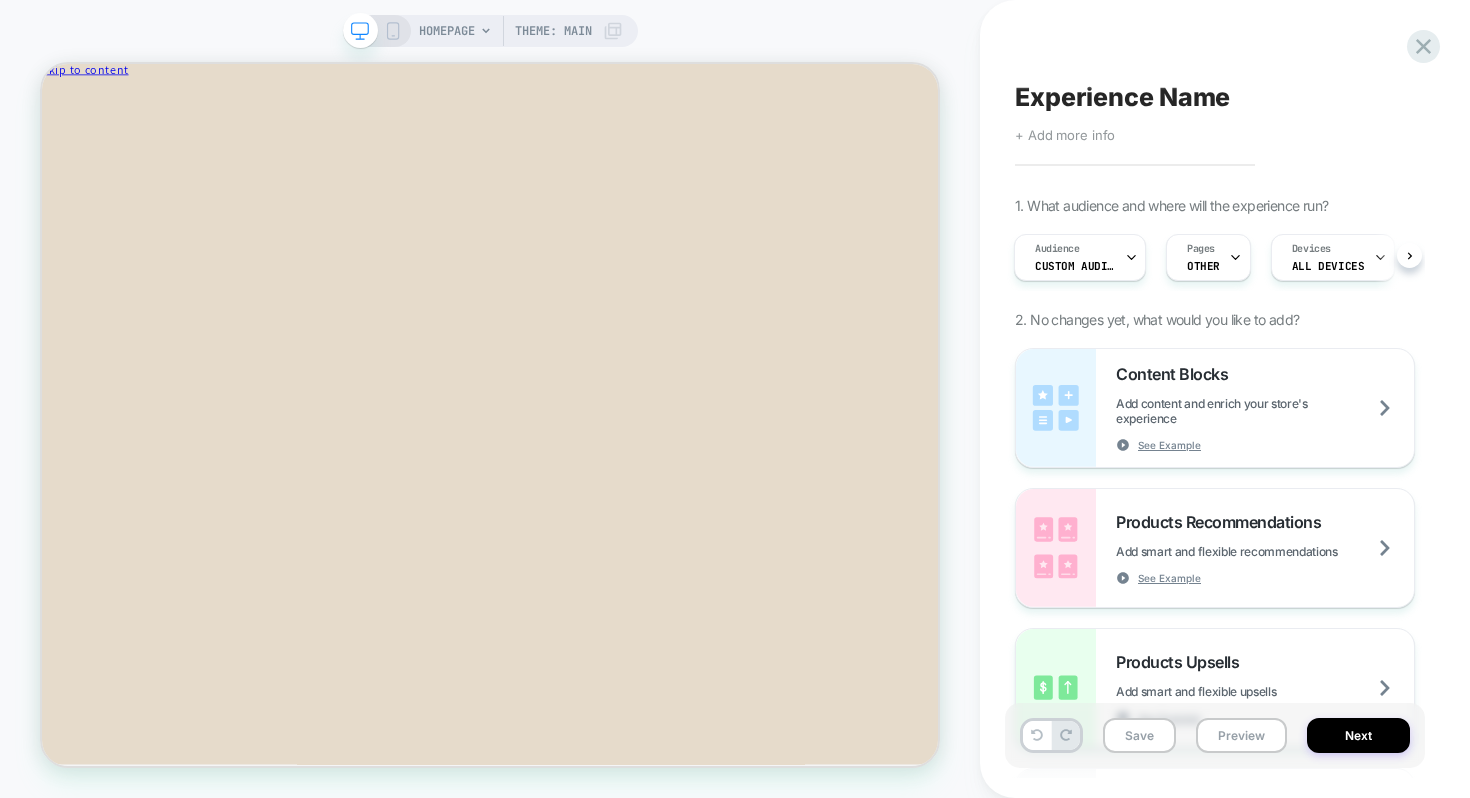 click on "HOMEPAGE" at bounding box center [447, 31] 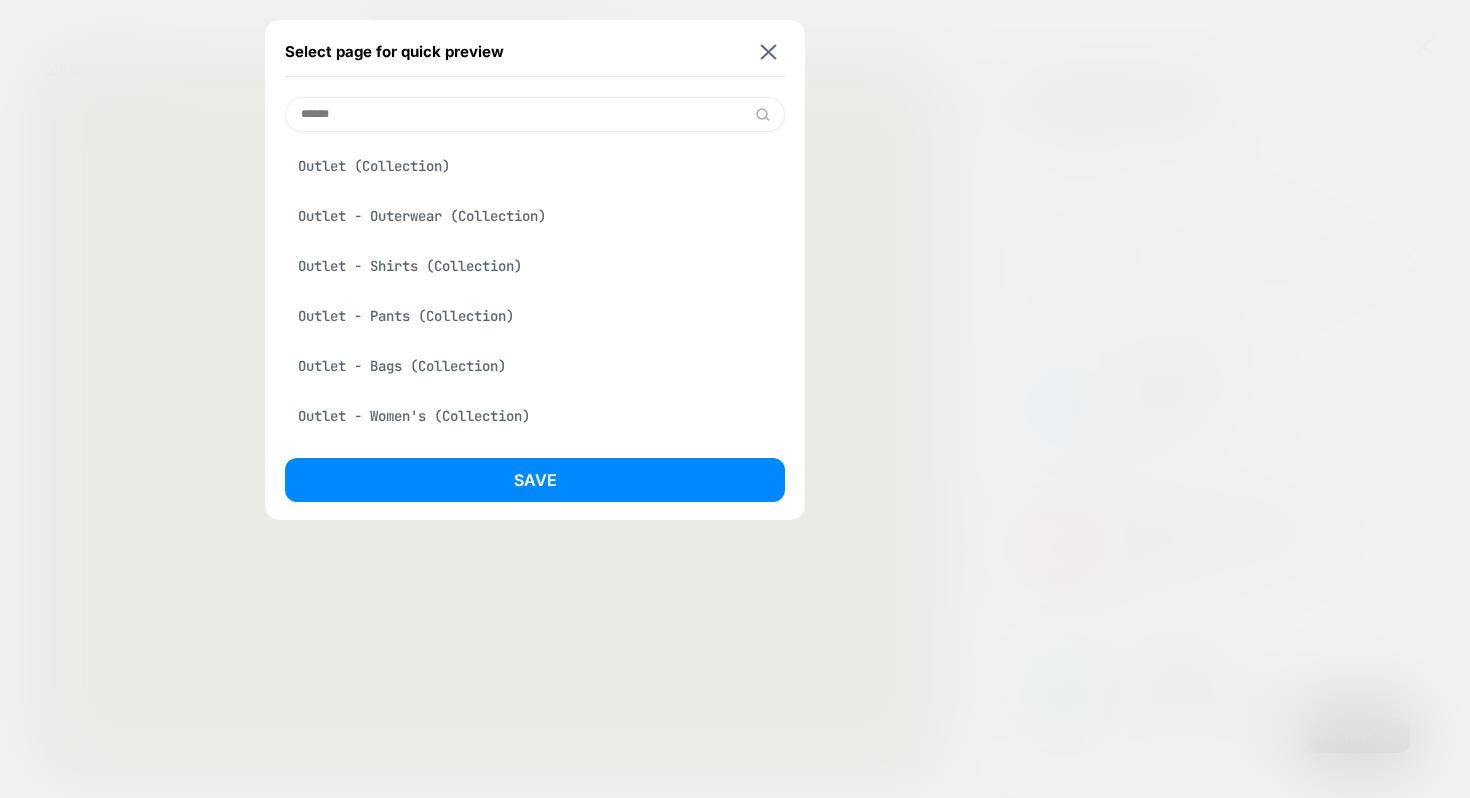 type on "******" 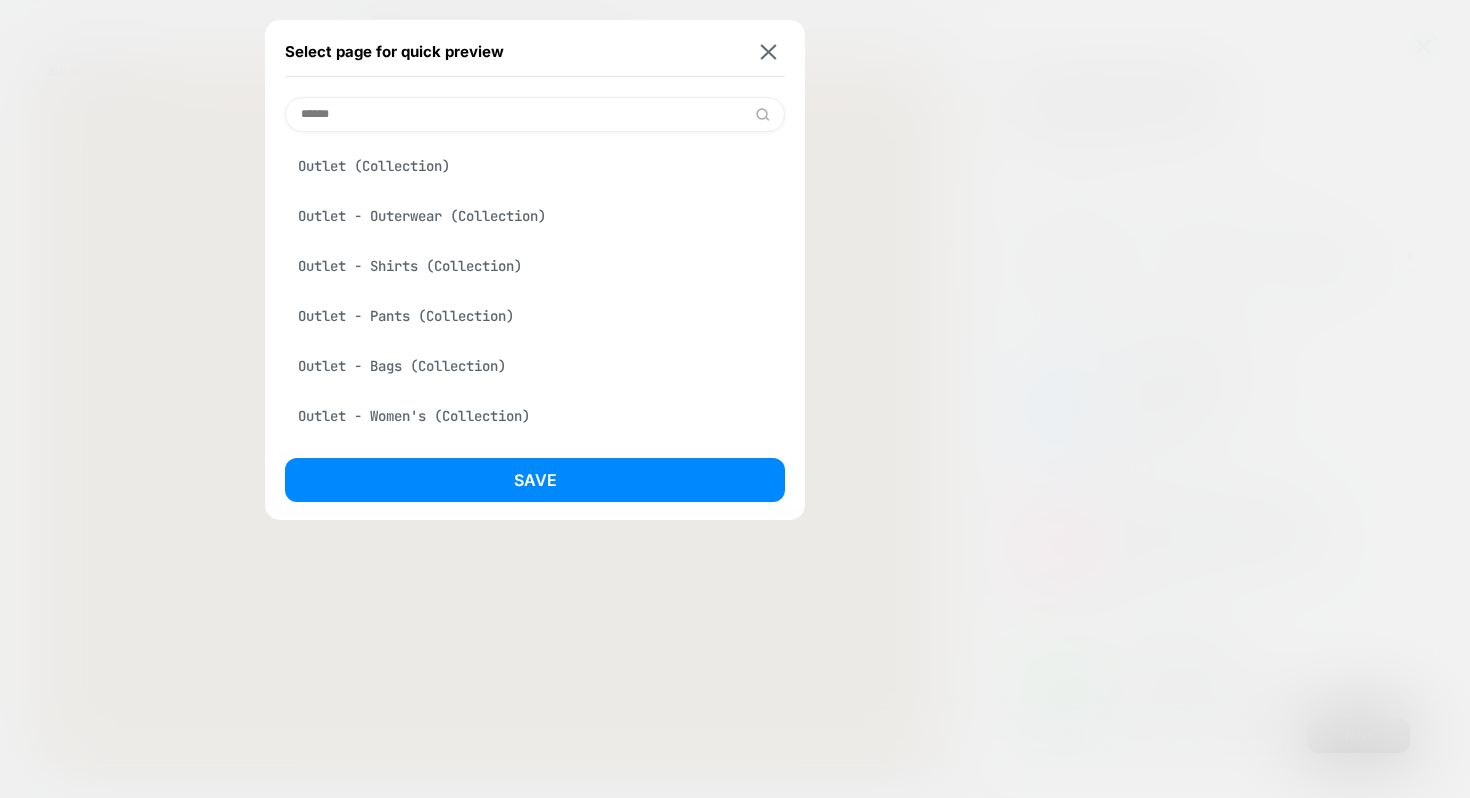 click on "Outlet (Collection)" at bounding box center [535, 166] 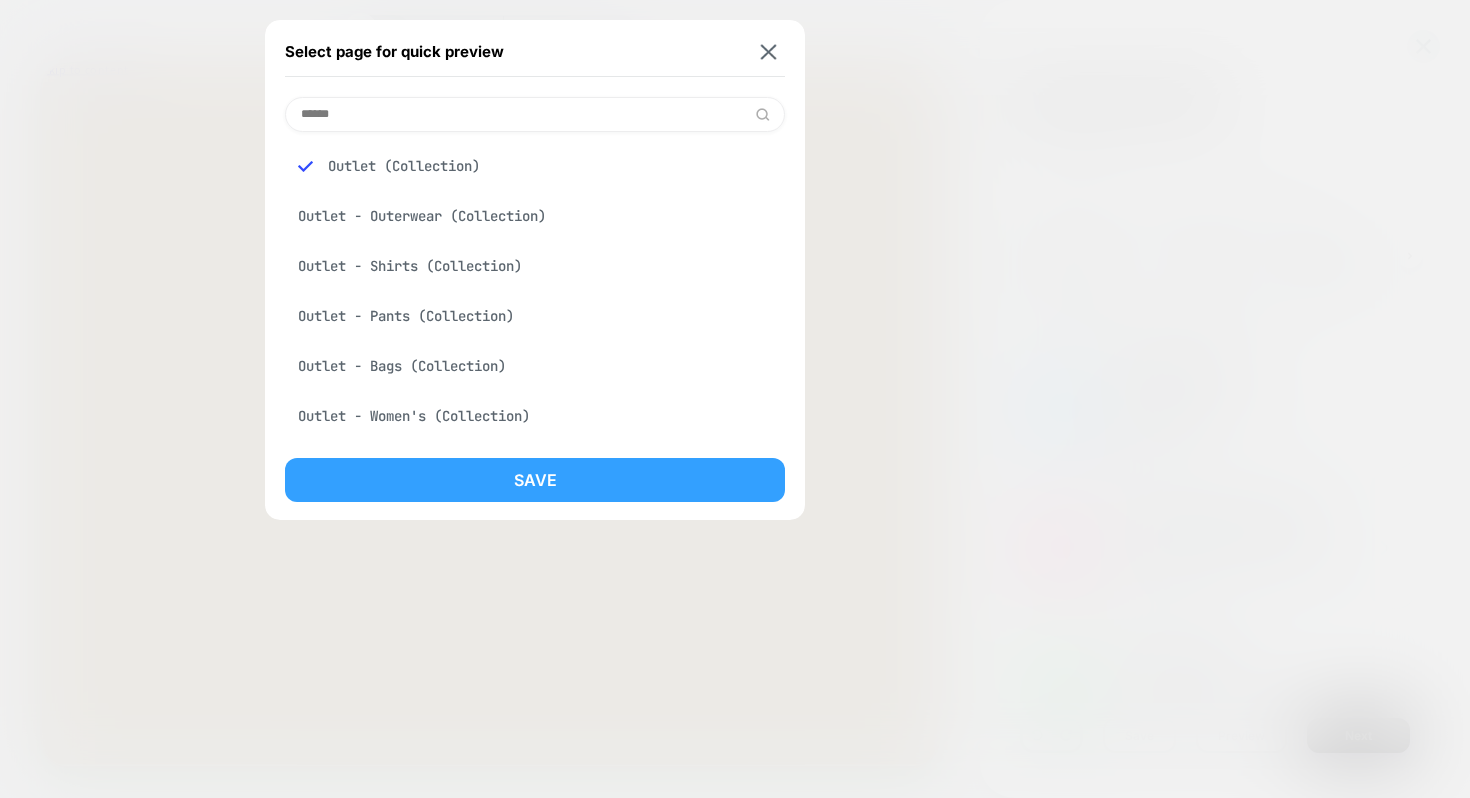 click on "Save" at bounding box center (535, 480) 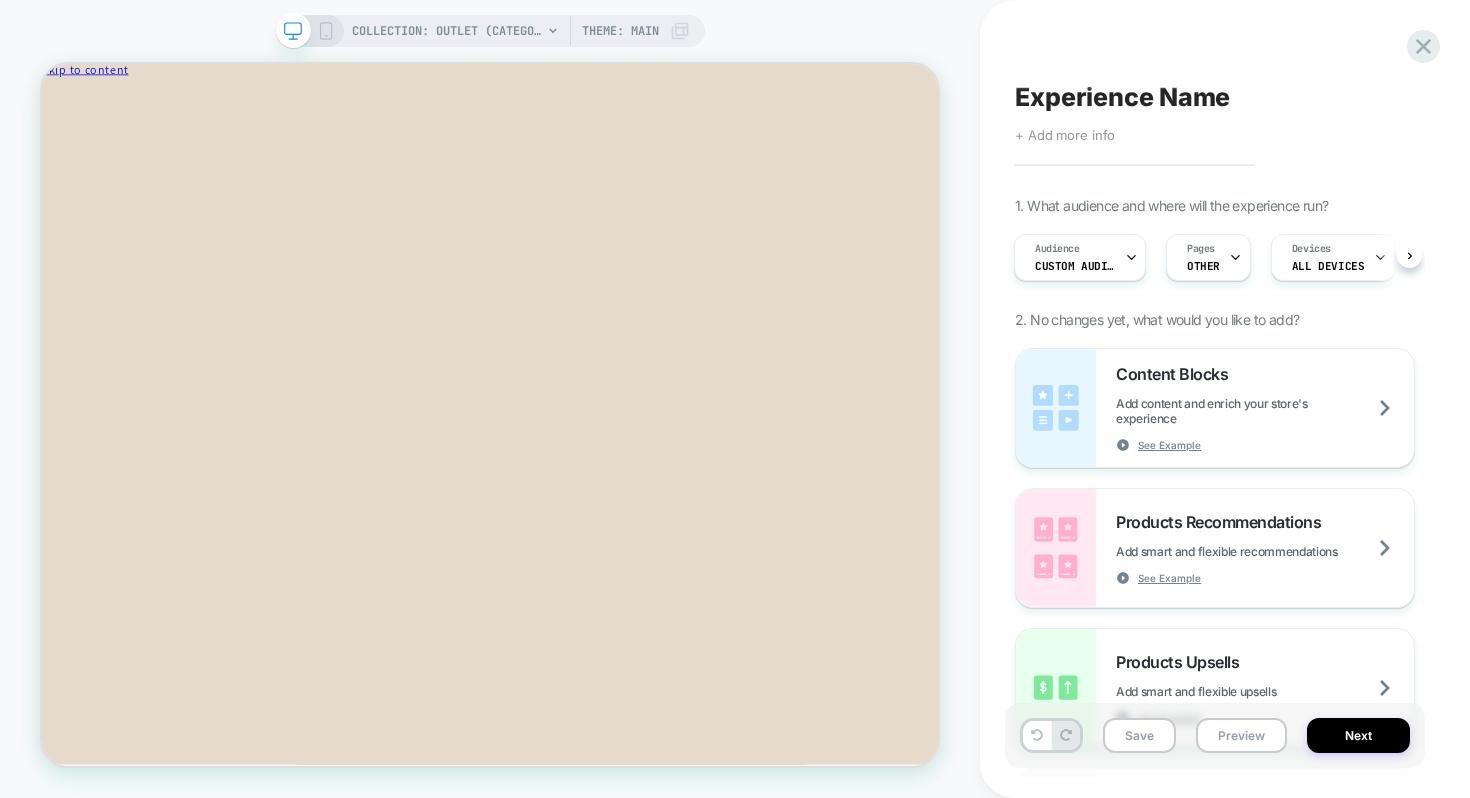 scroll, scrollTop: 0, scrollLeft: 2, axis: horizontal 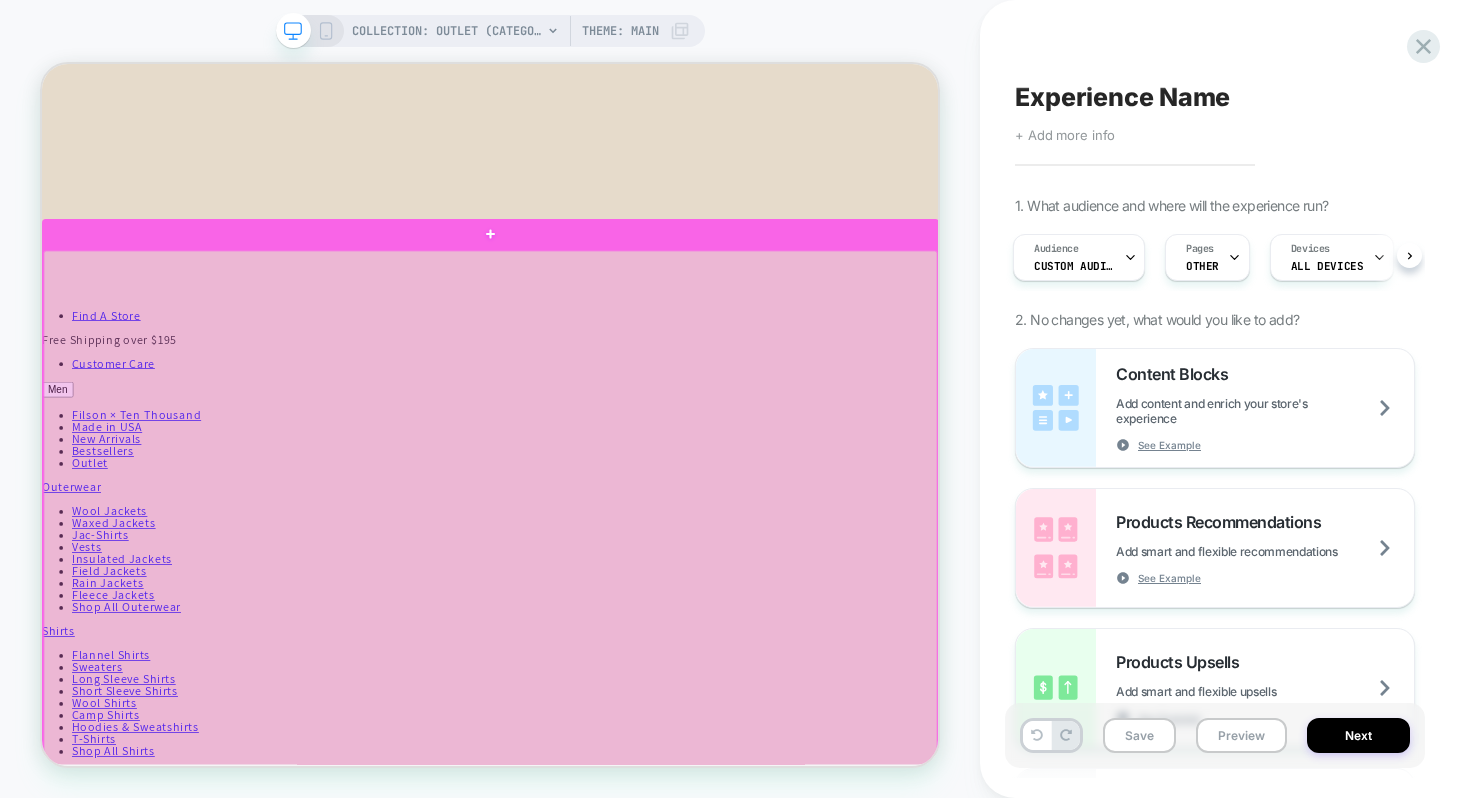 click at bounding box center [640, 1275] 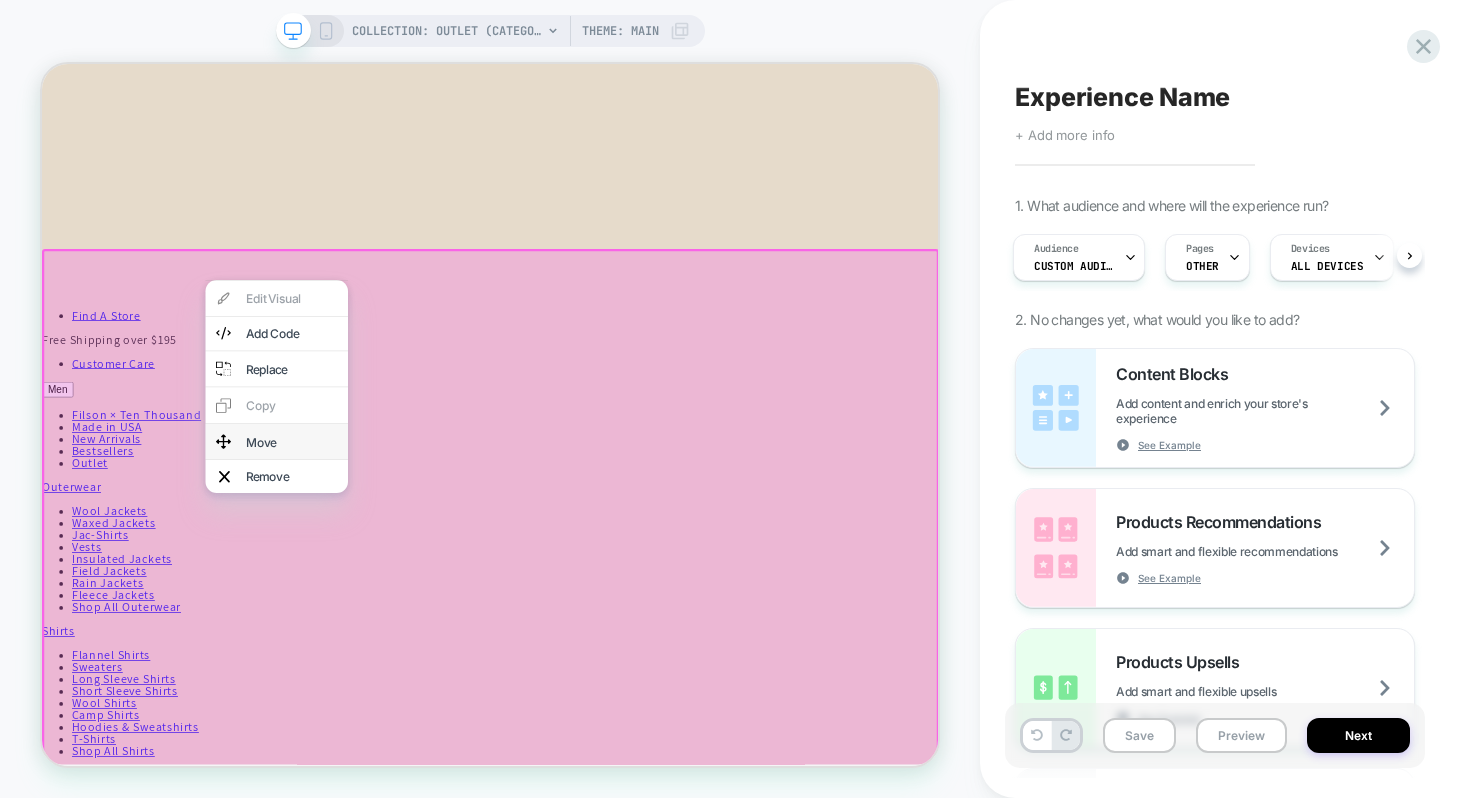 click on "Move" at bounding box center (375, 568) 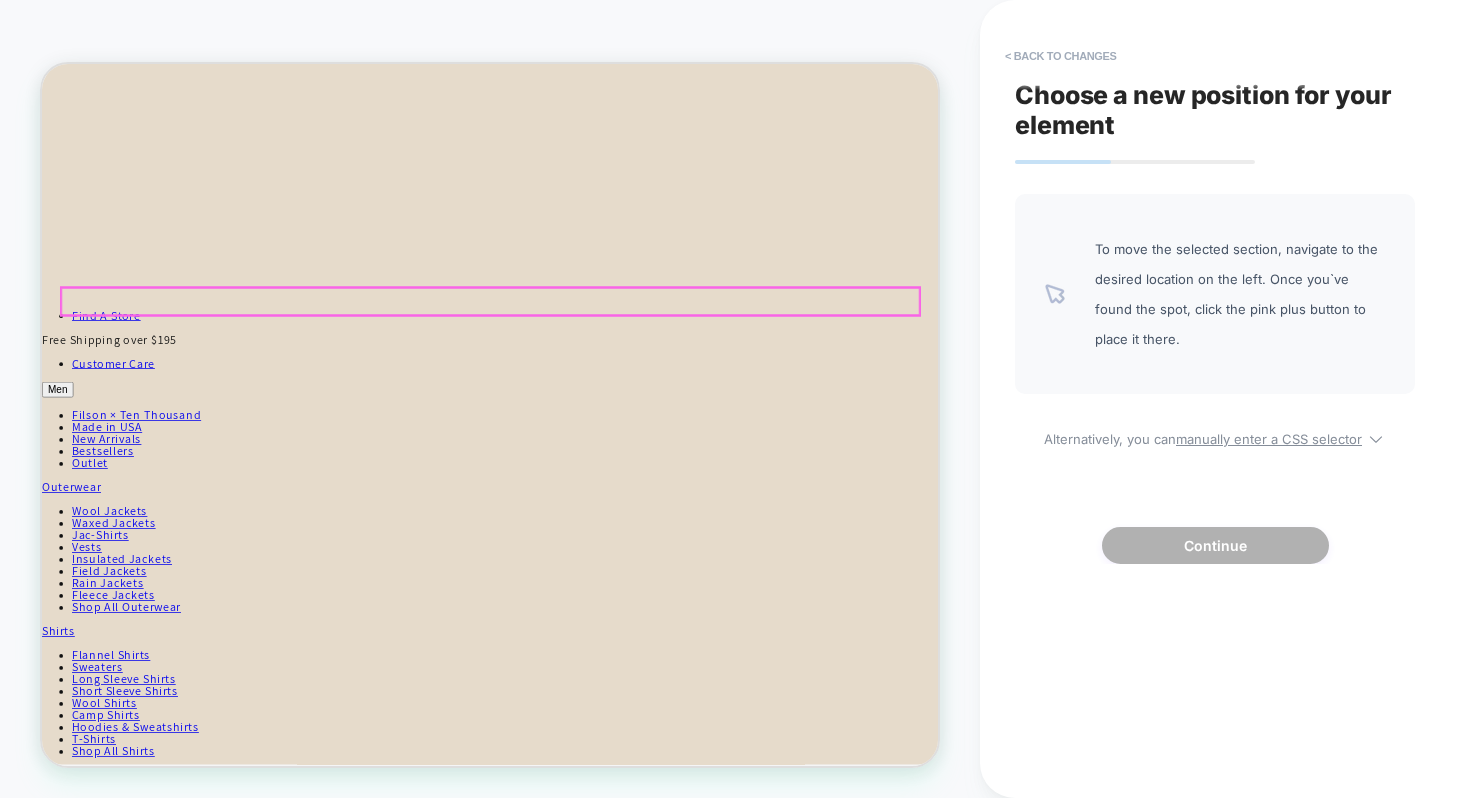 drag, startPoint x: 263, startPoint y: 326, endPoint x: 253, endPoint y: 364, distance: 39.293766 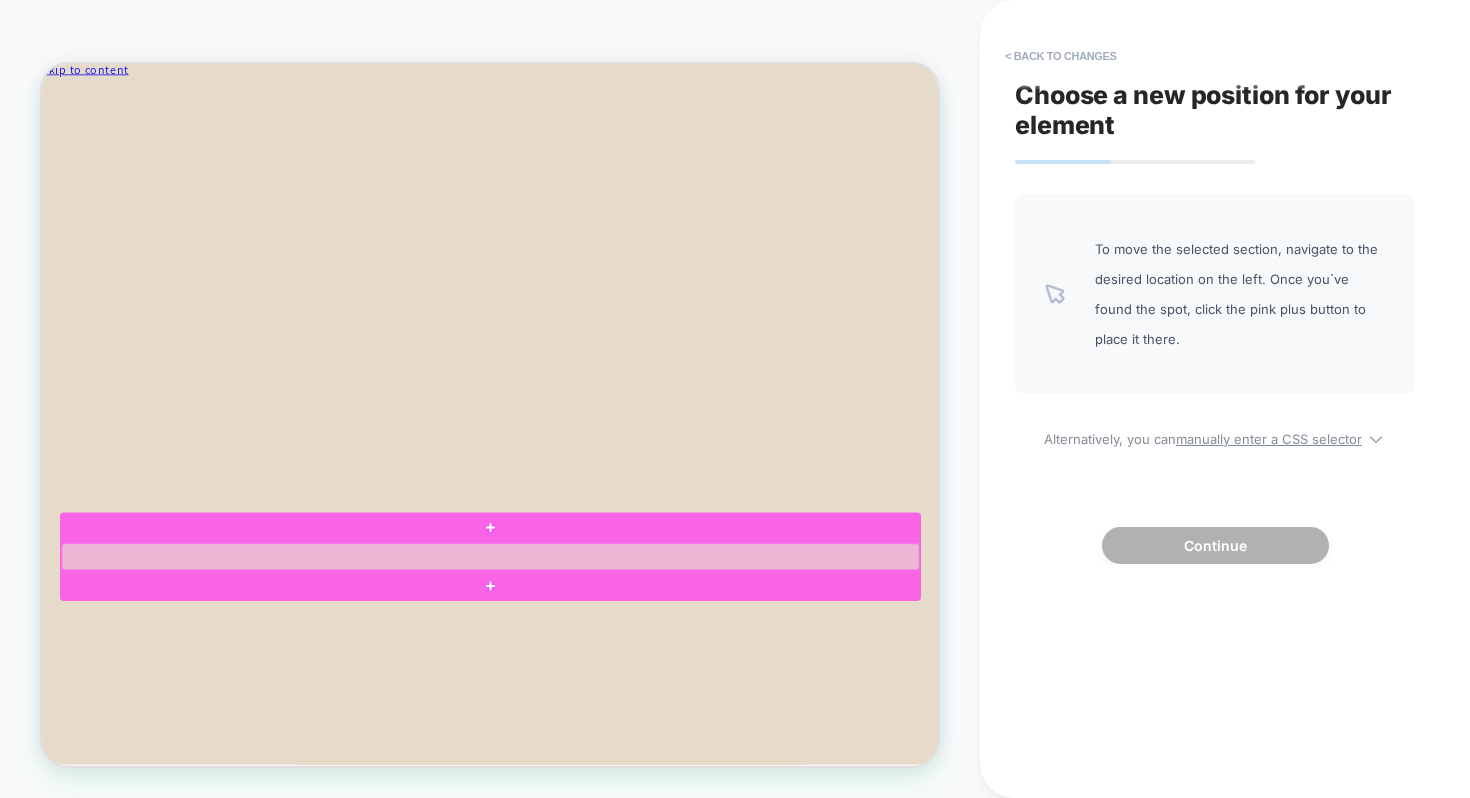 scroll, scrollTop: 32, scrollLeft: 0, axis: vertical 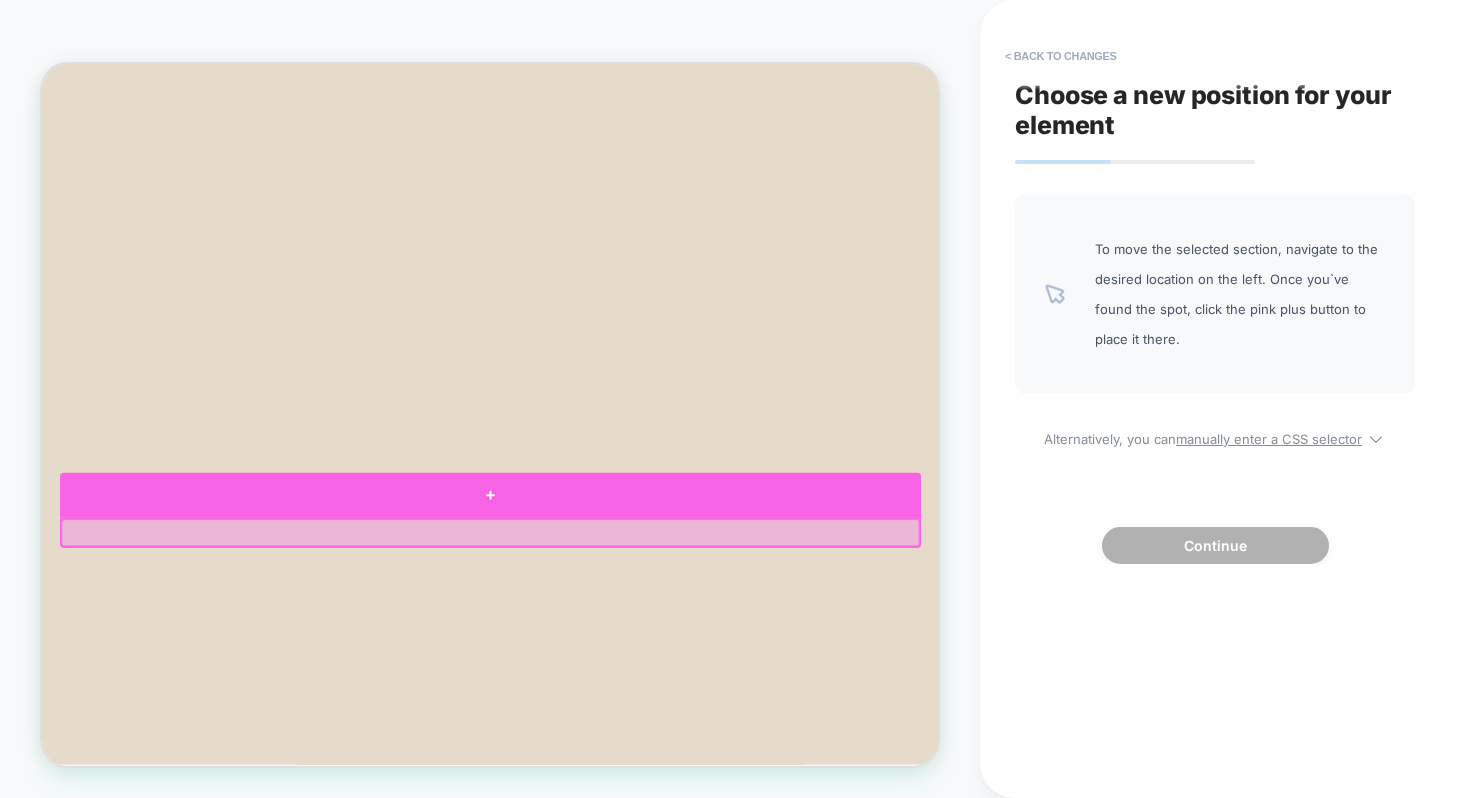 click at bounding box center (640, 639) 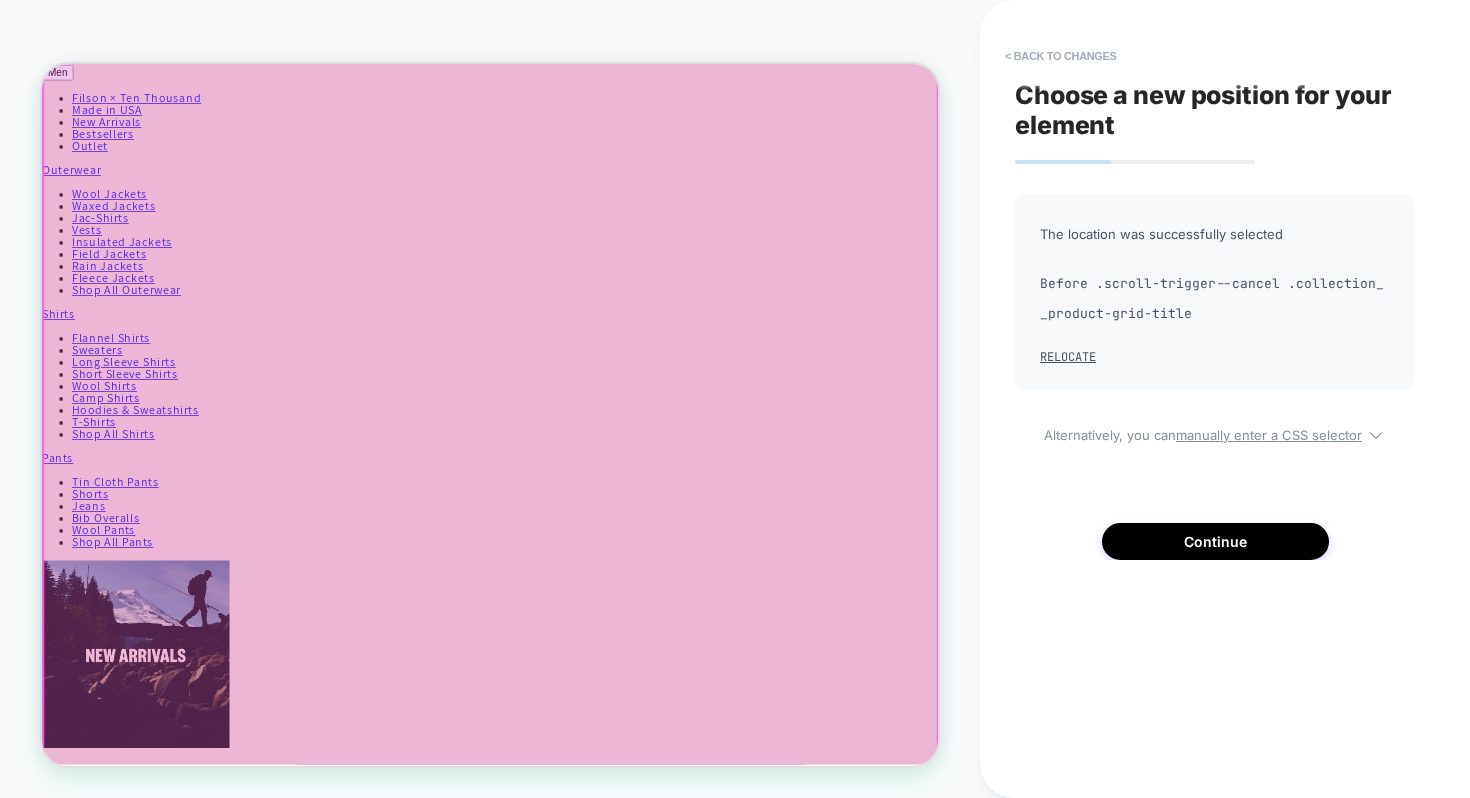 scroll, scrollTop: 2115, scrollLeft: 0, axis: vertical 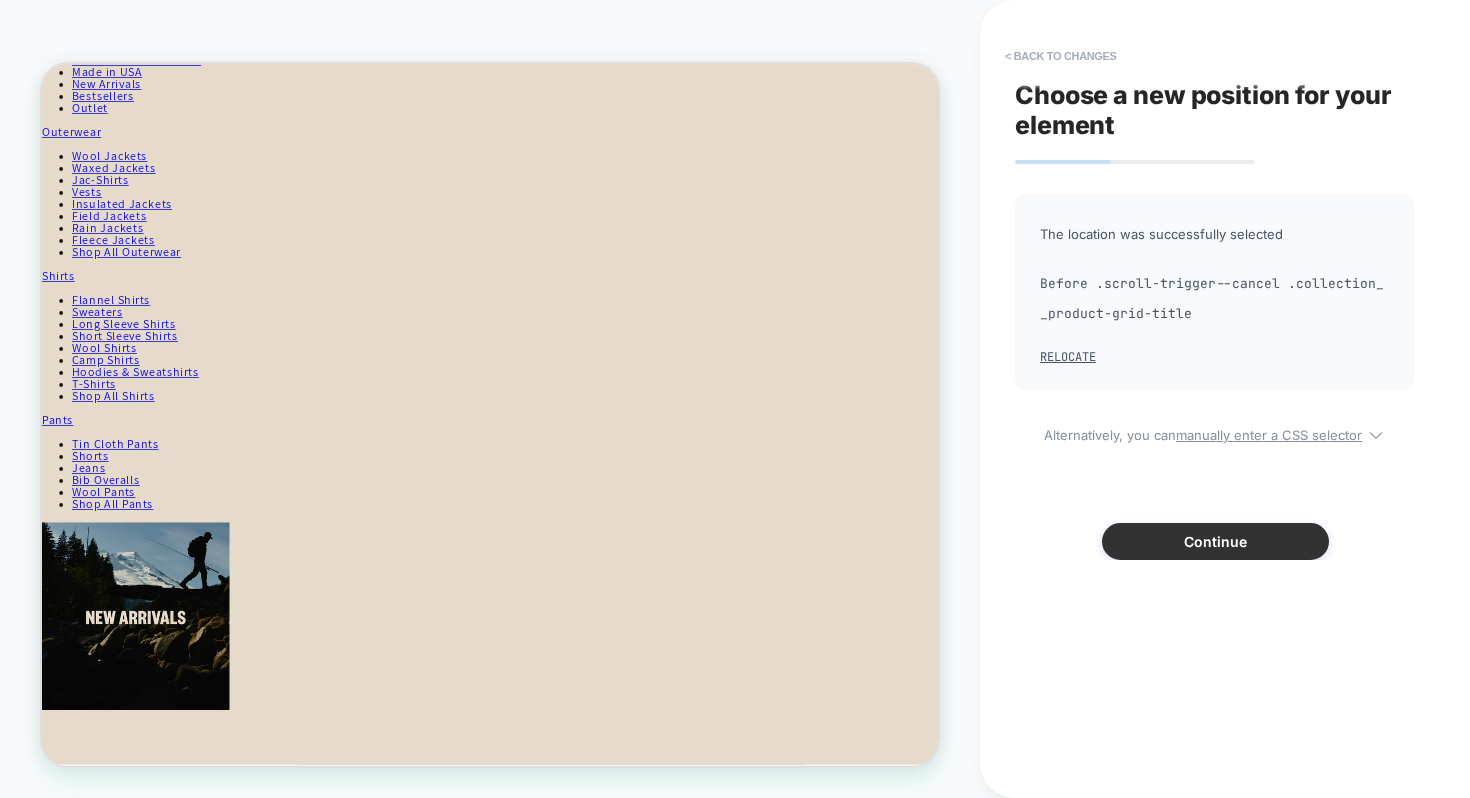 click on "Continue" at bounding box center (1215, 541) 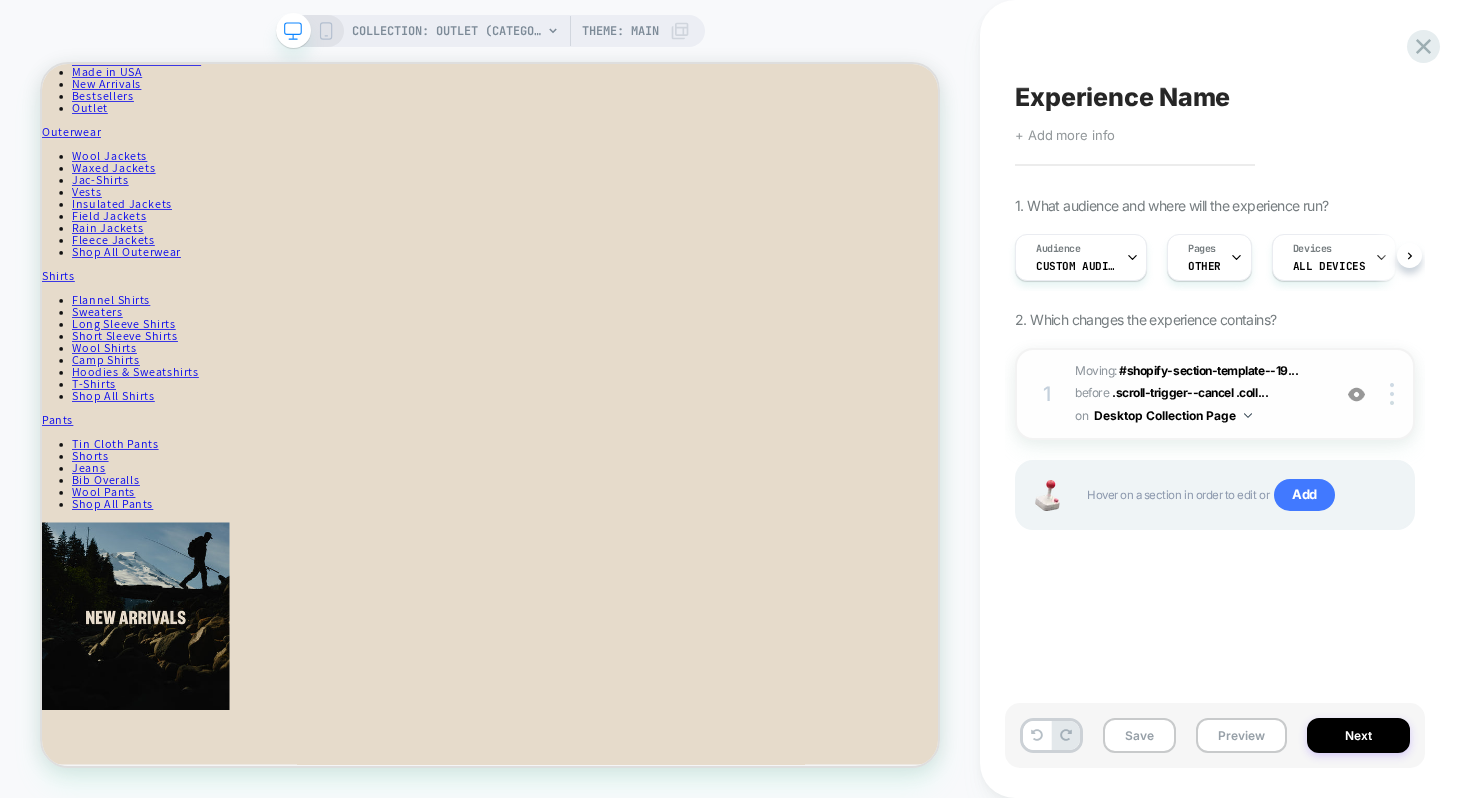 scroll, scrollTop: 0, scrollLeft: 1, axis: horizontal 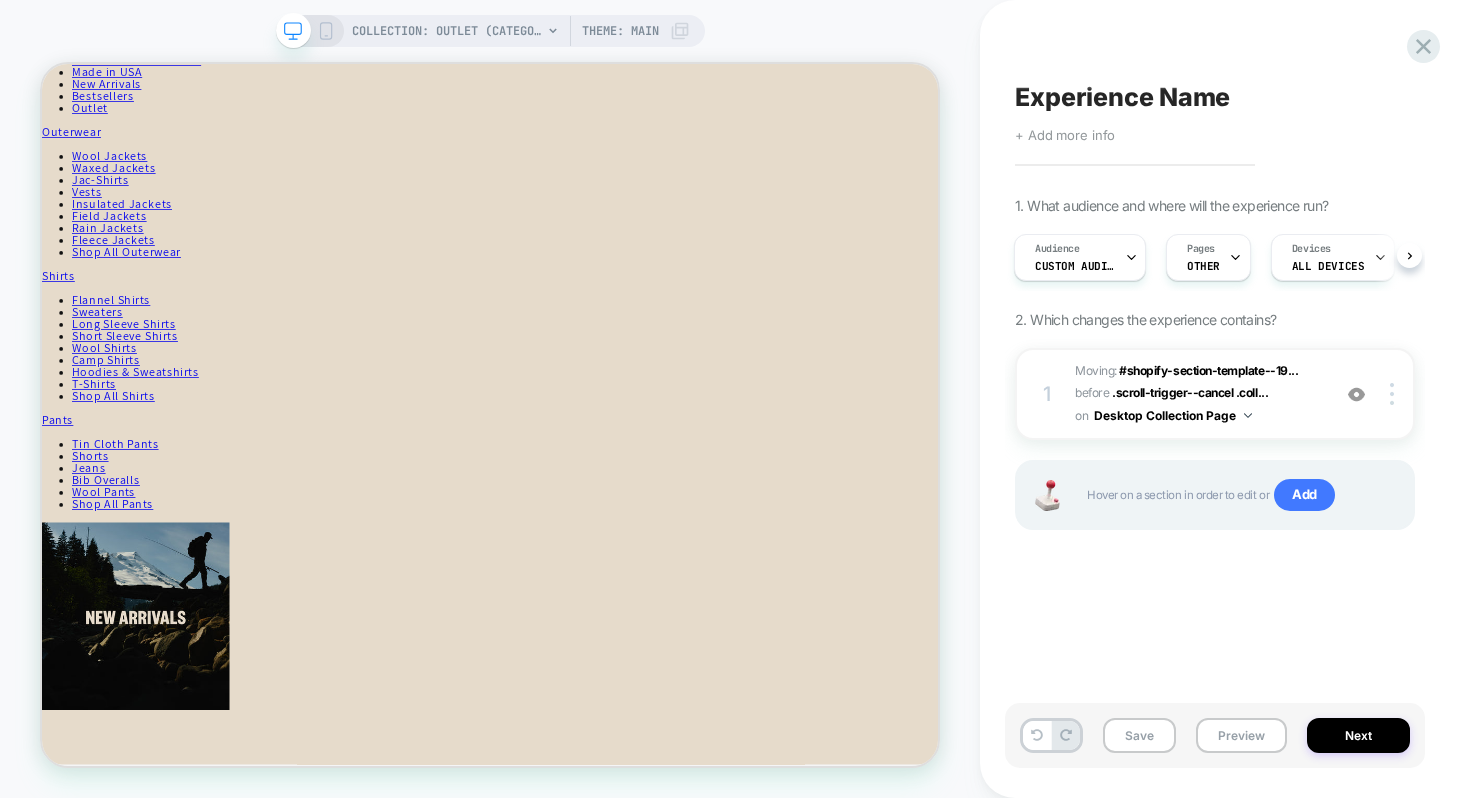 click 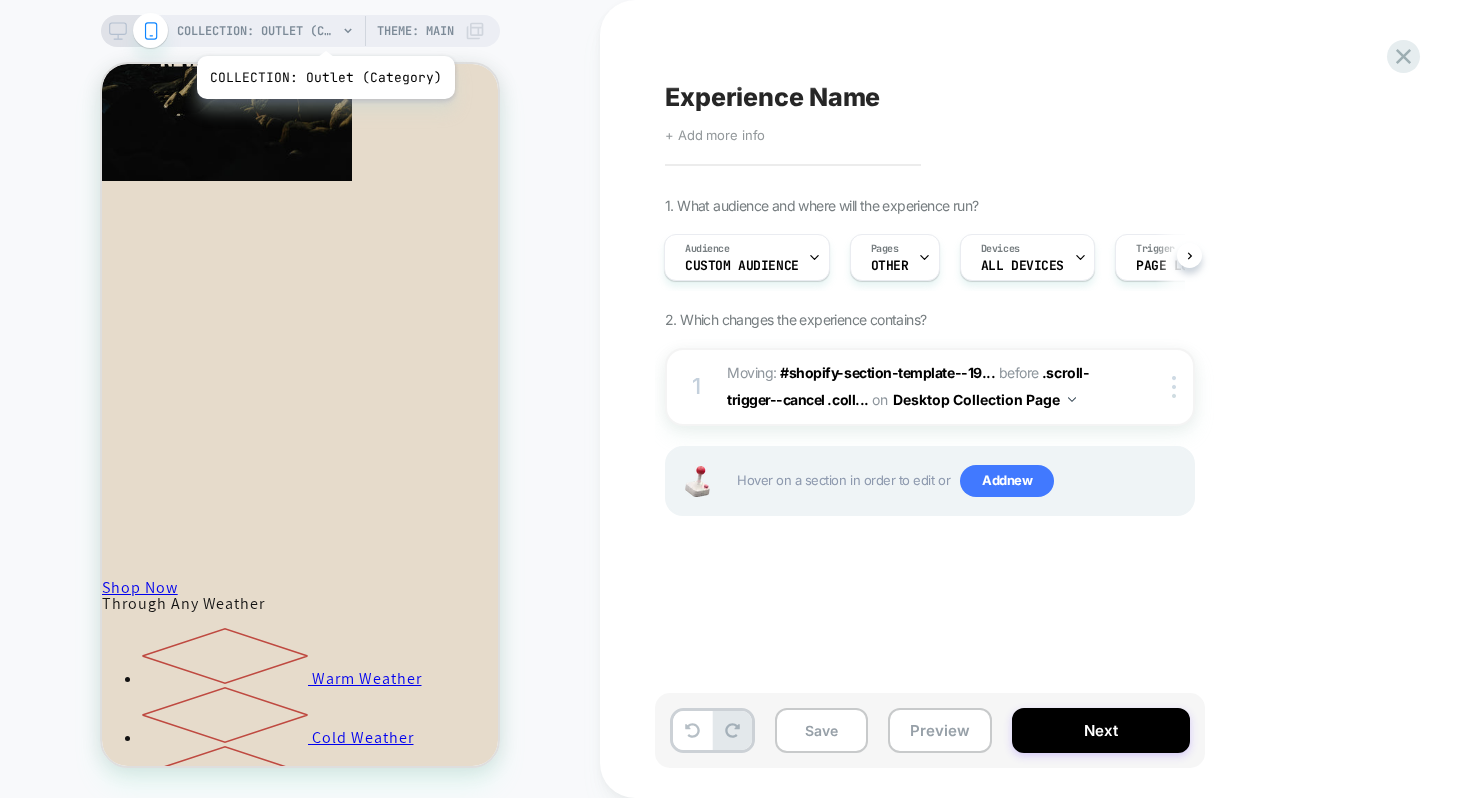 scroll, scrollTop: 0, scrollLeft: 0, axis: both 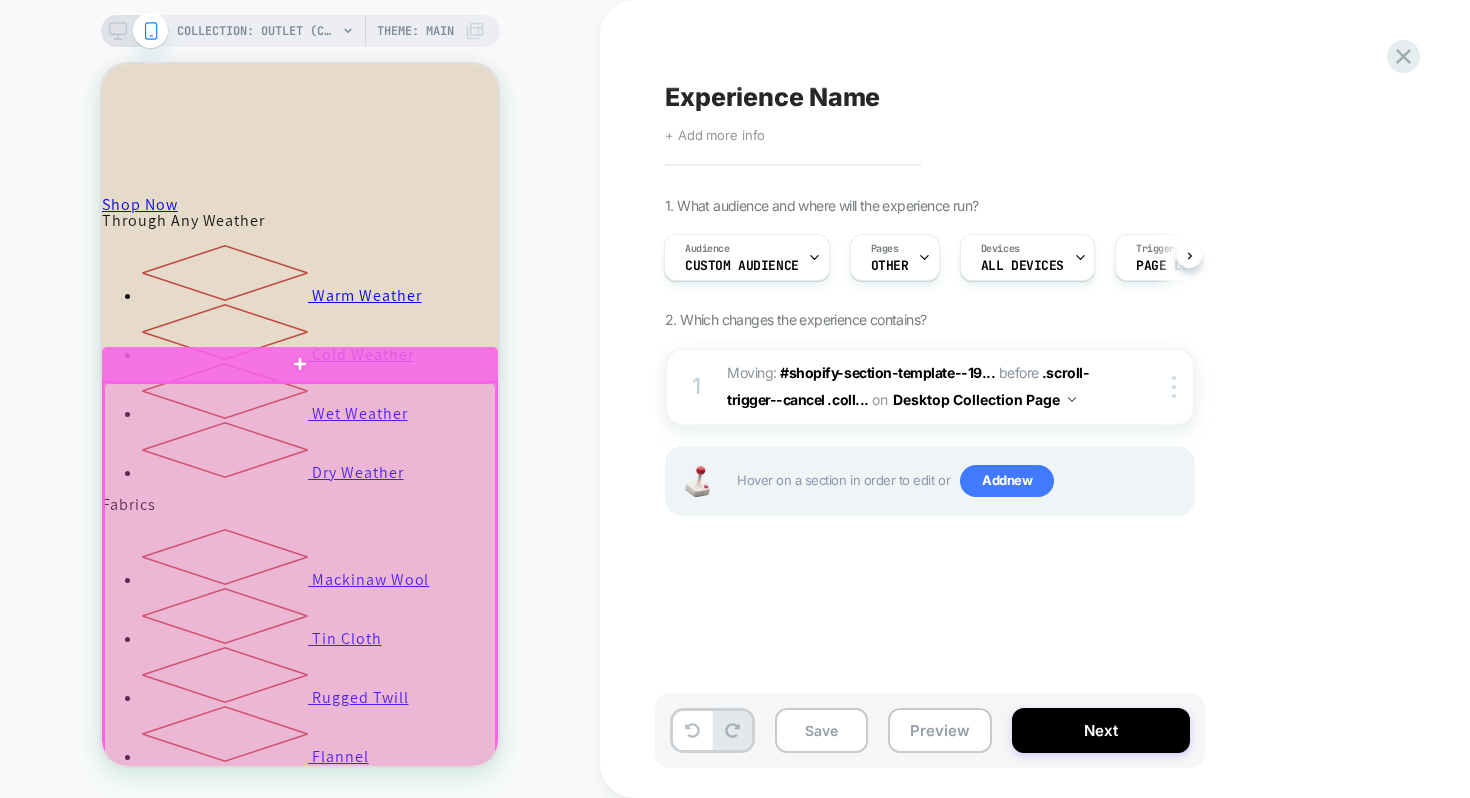 click at bounding box center [300, 1656] 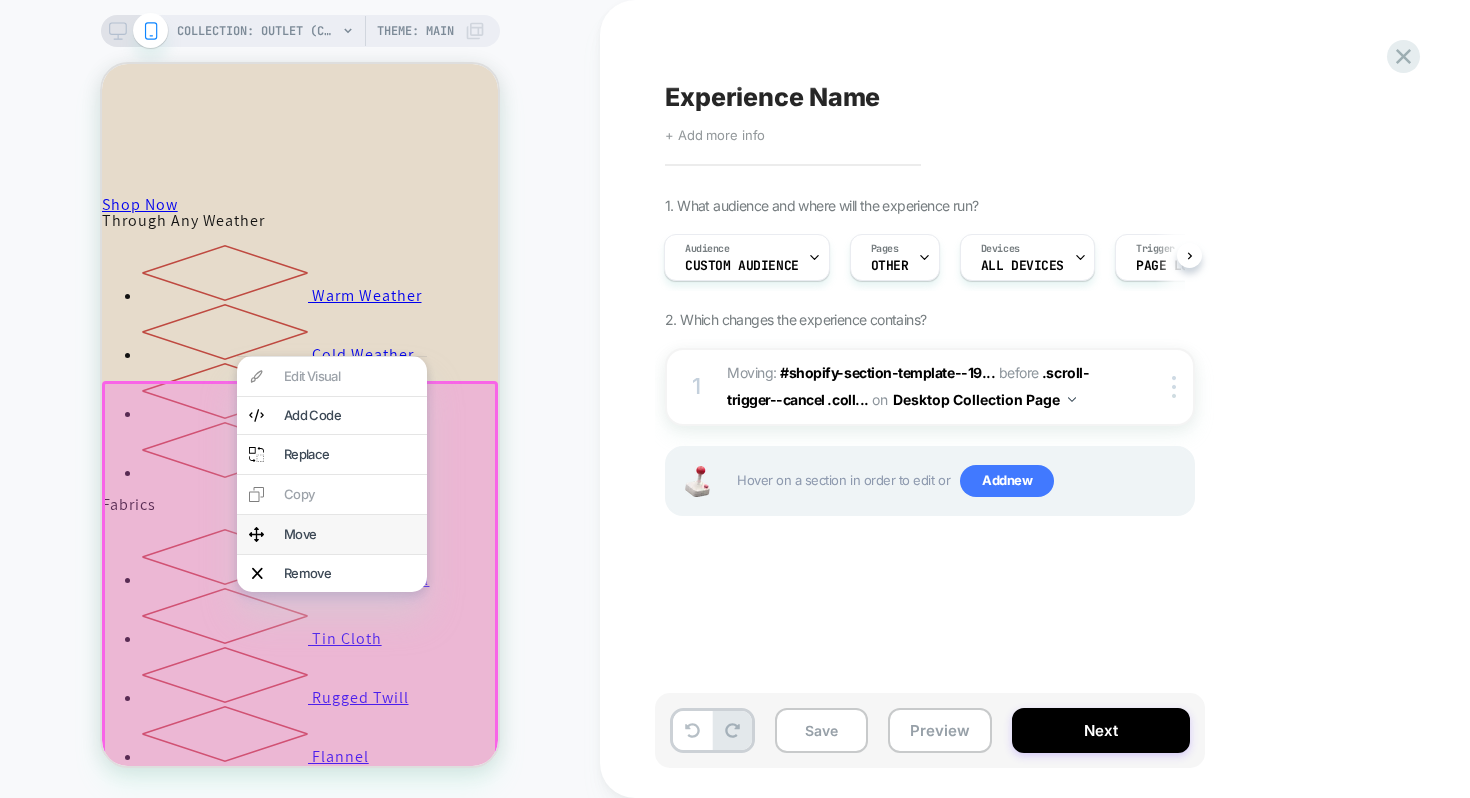 click on "Move" at bounding box center [349, 534] 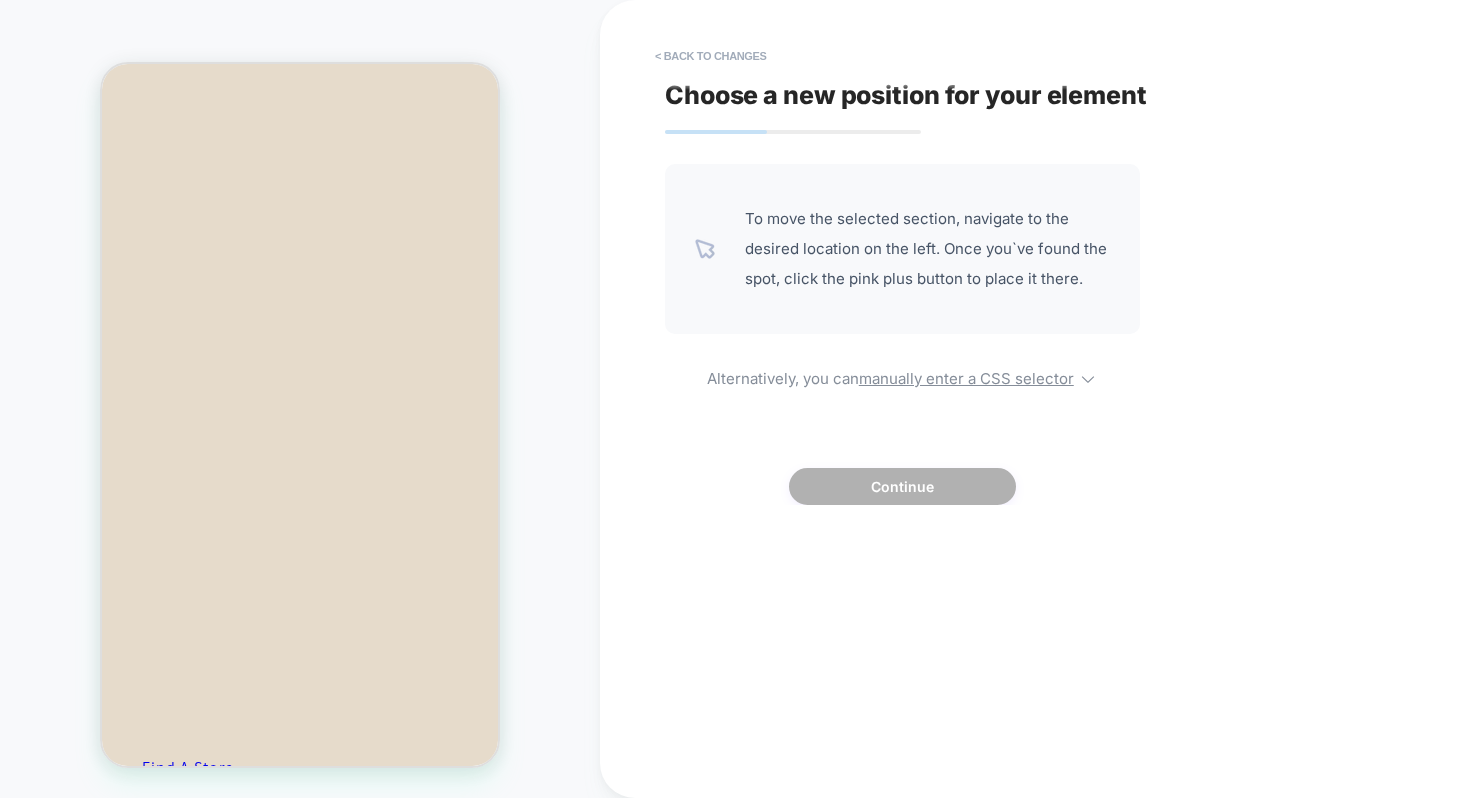scroll, scrollTop: 478, scrollLeft: 0, axis: vertical 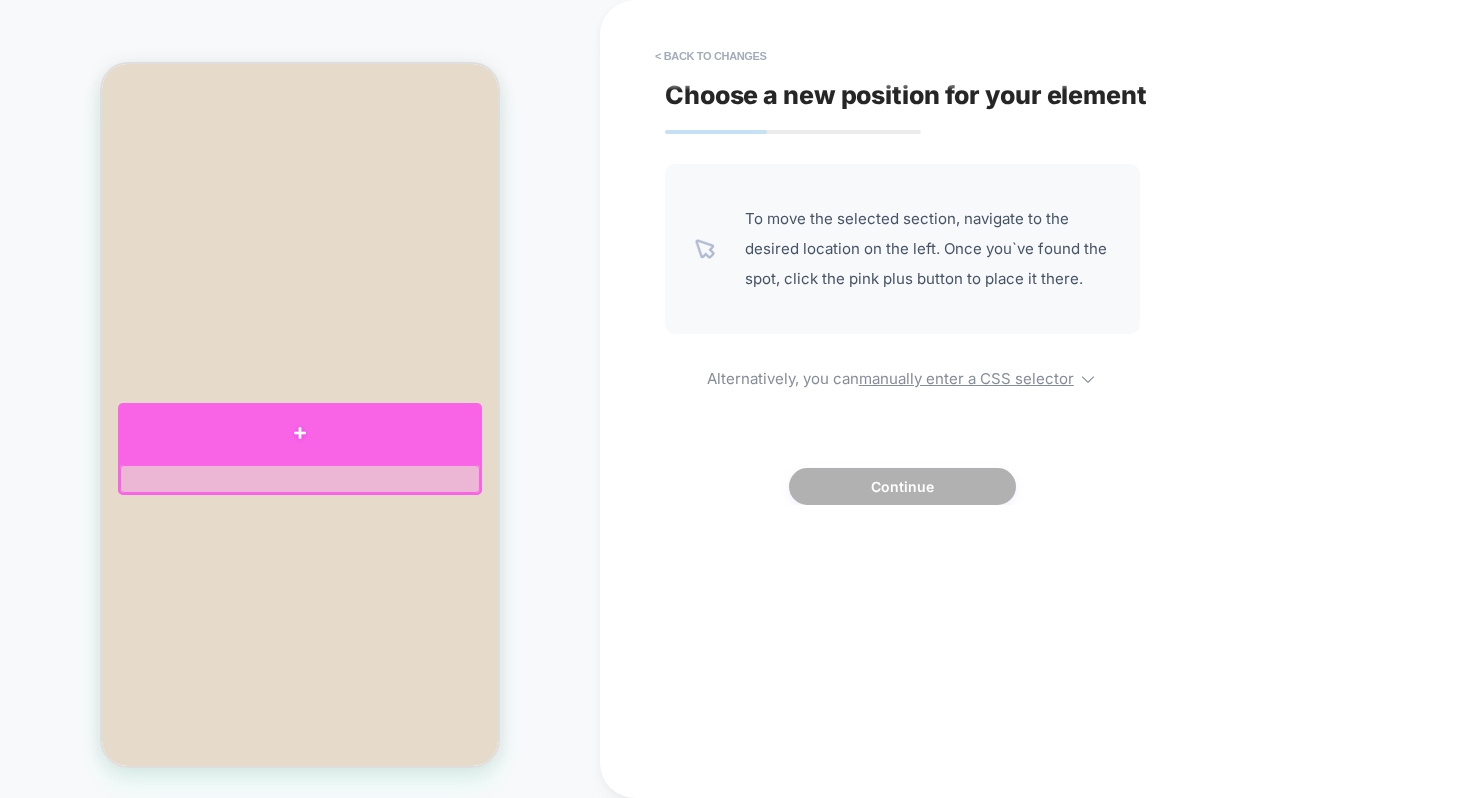 click at bounding box center [300, 433] 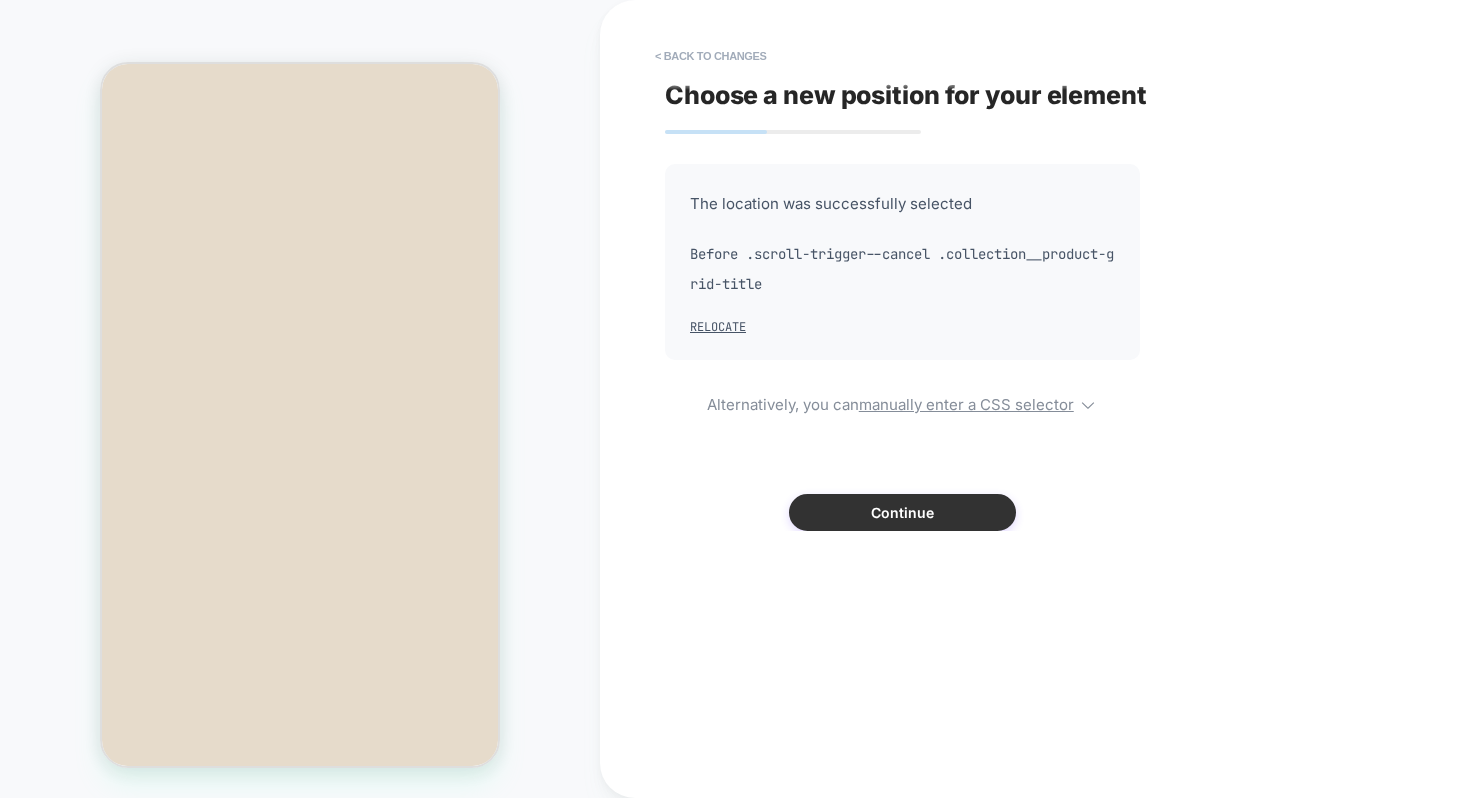 click on "Continue" at bounding box center [902, 512] 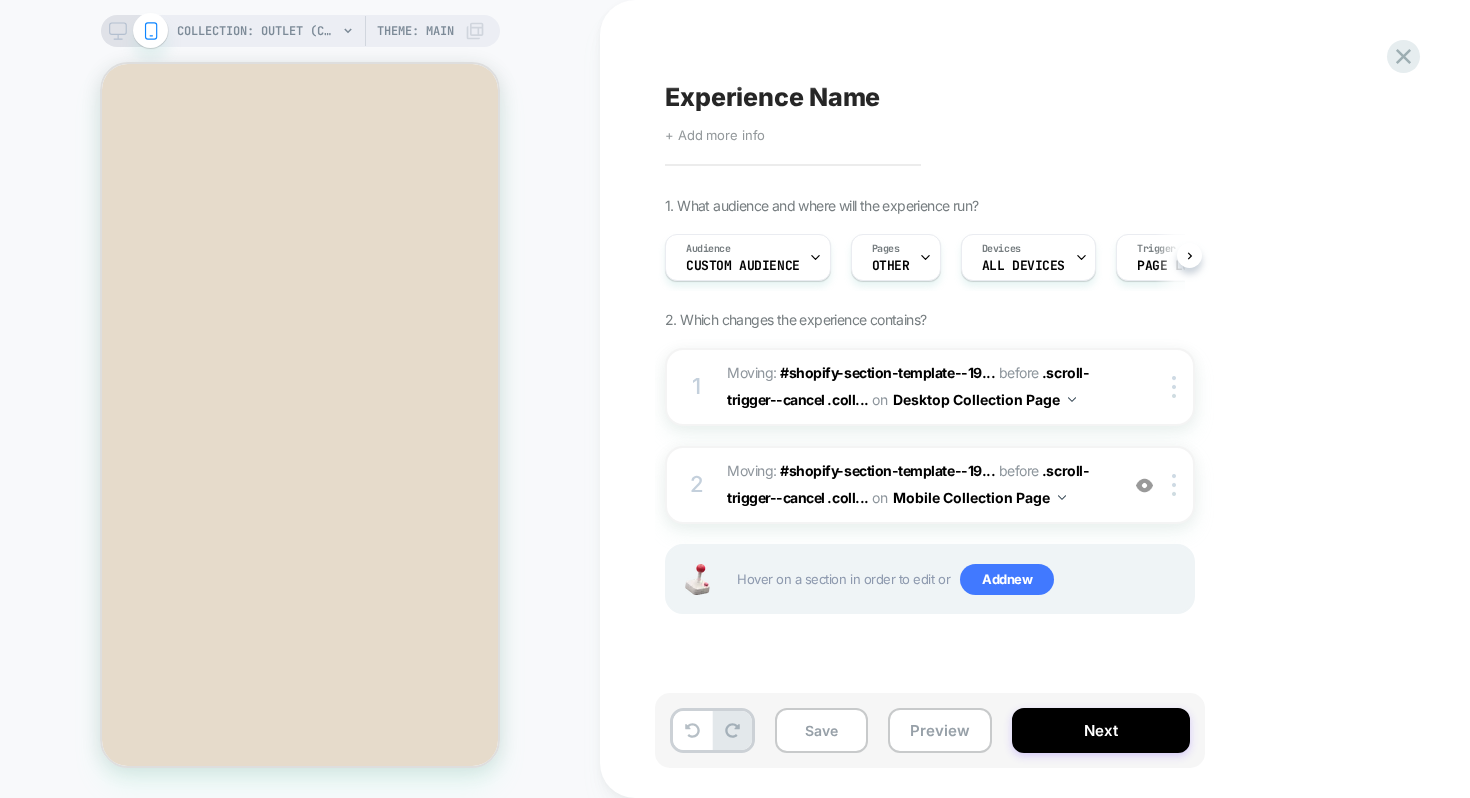 scroll, scrollTop: 0, scrollLeft: 1, axis: horizontal 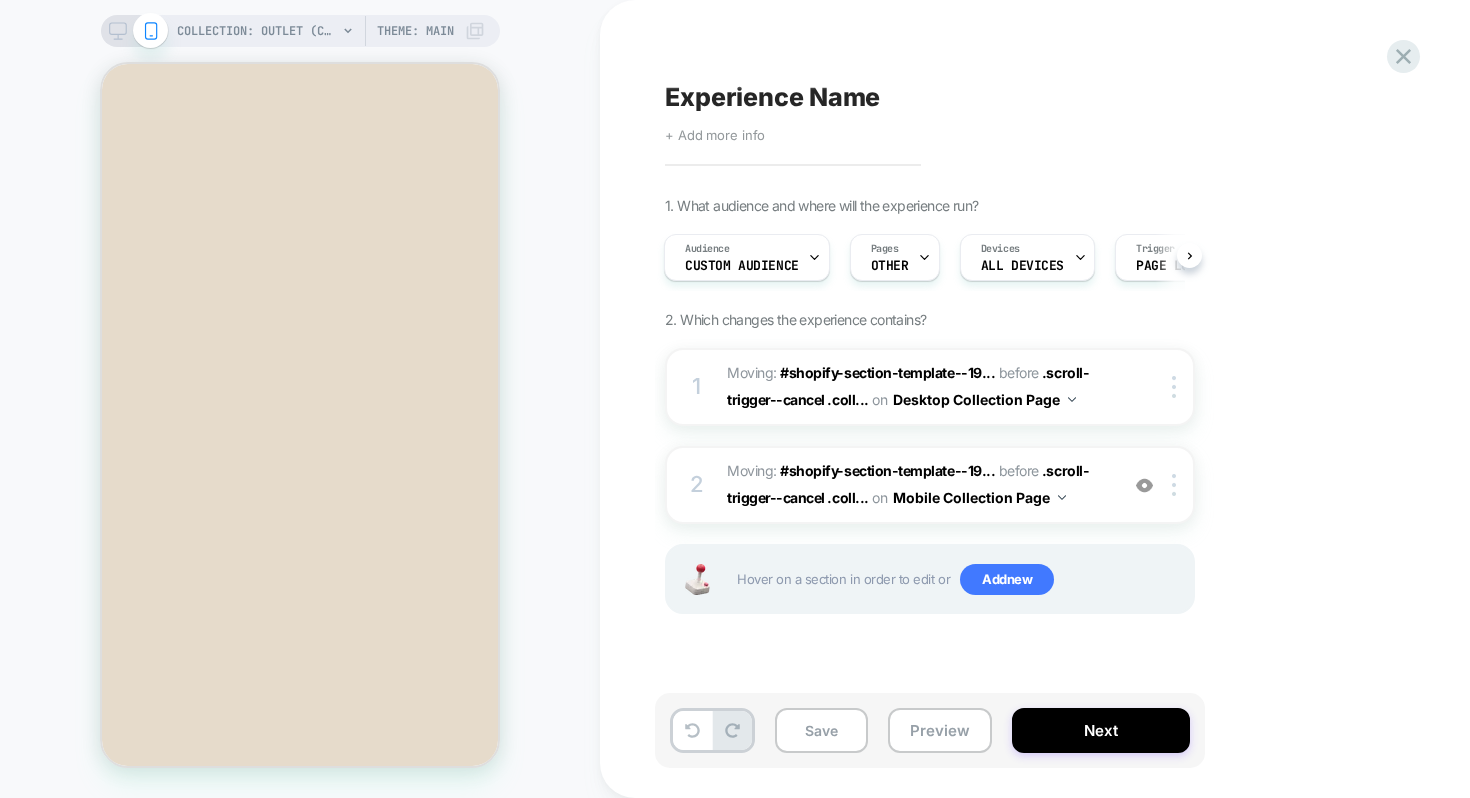 click on "Experience Name" at bounding box center [772, 97] 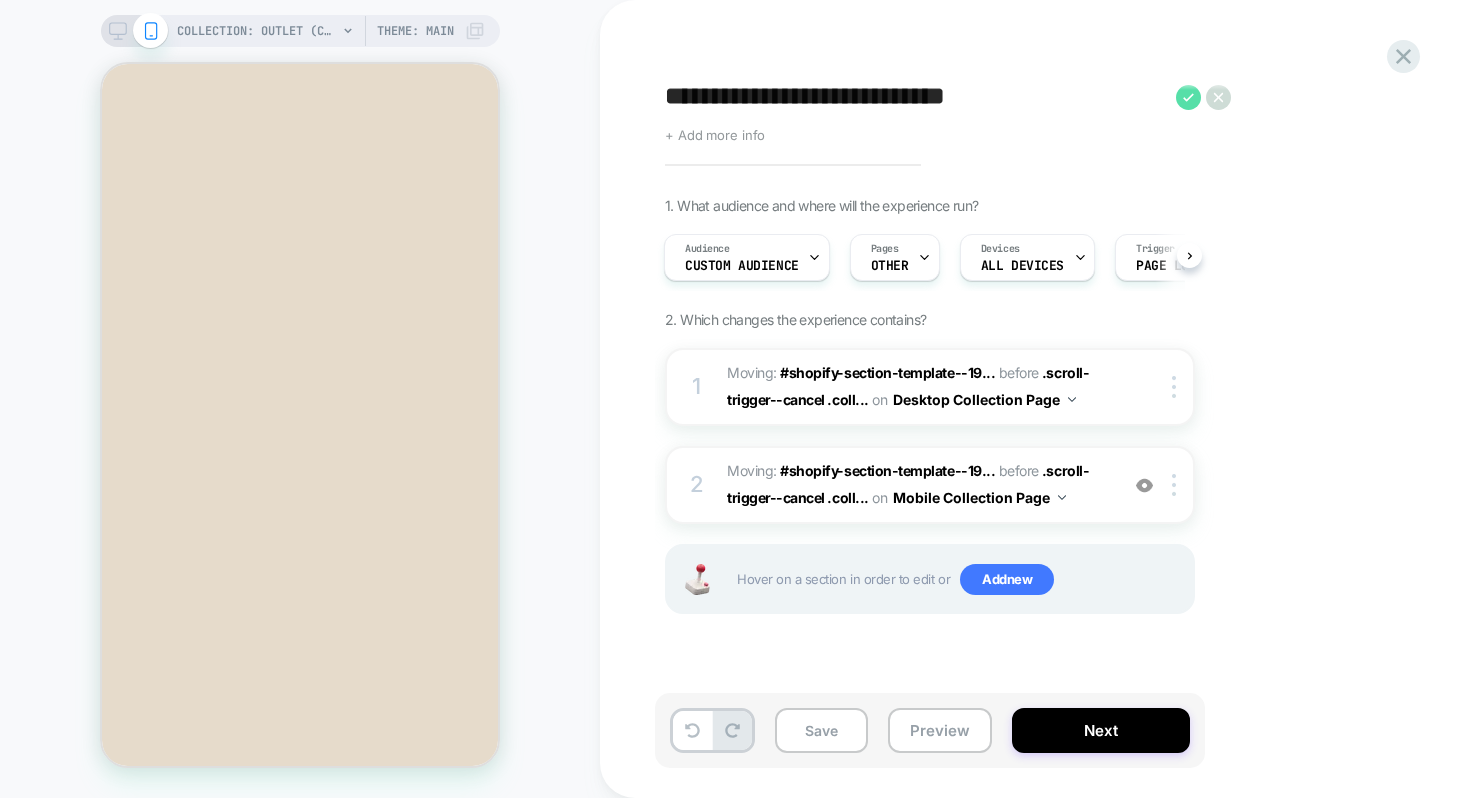 type on "**********" 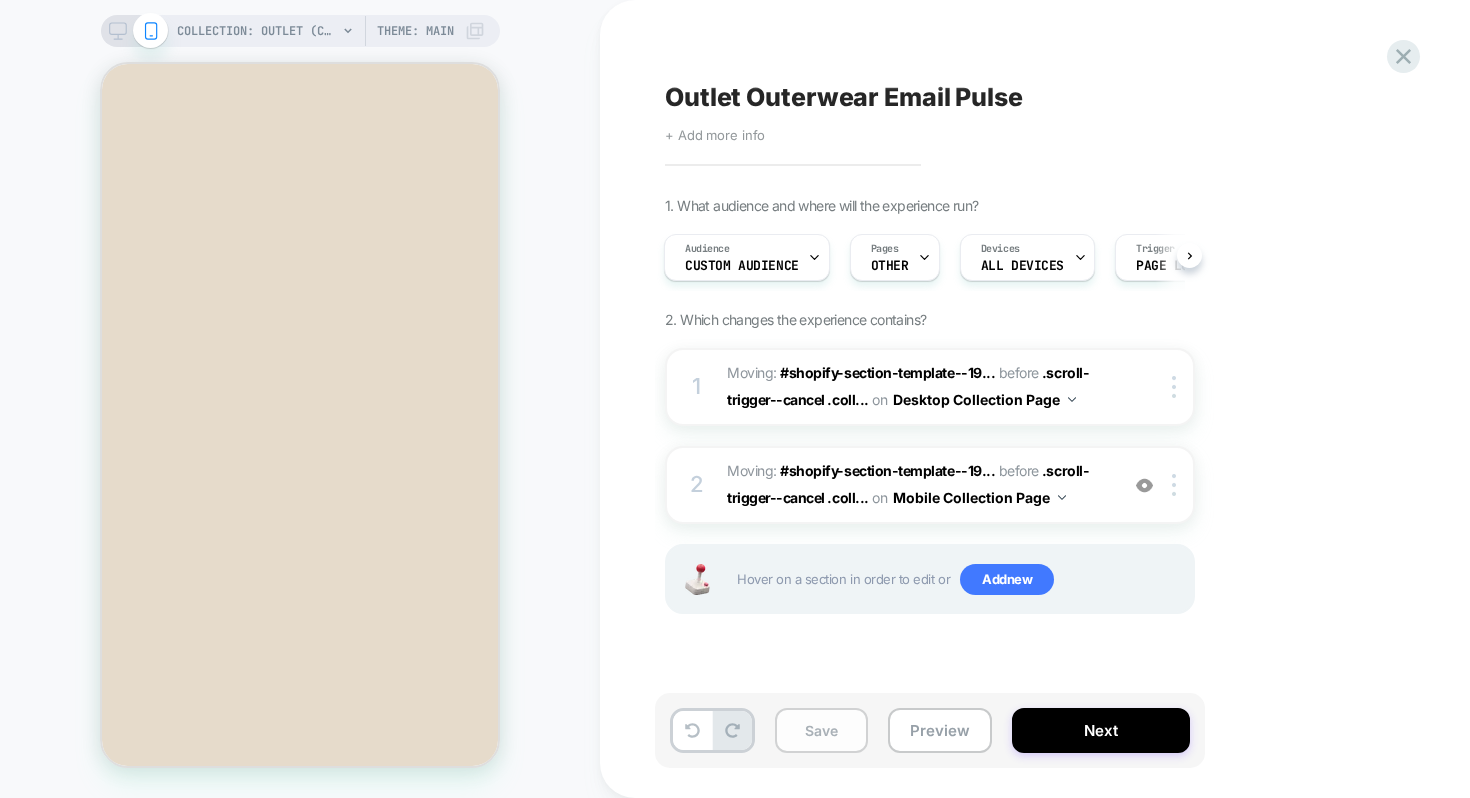 click on "Save" at bounding box center (821, 730) 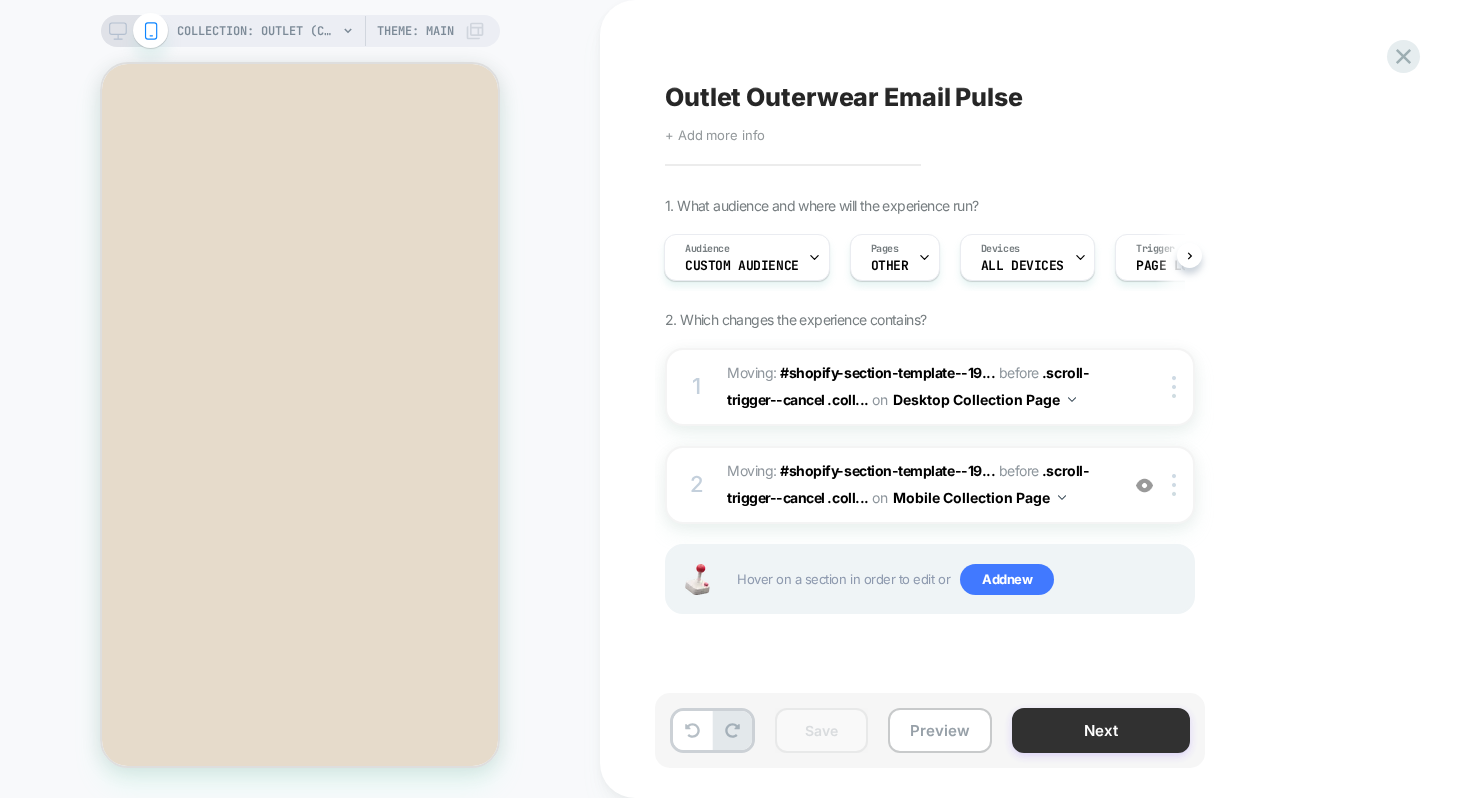 click on "Next" at bounding box center [1101, 730] 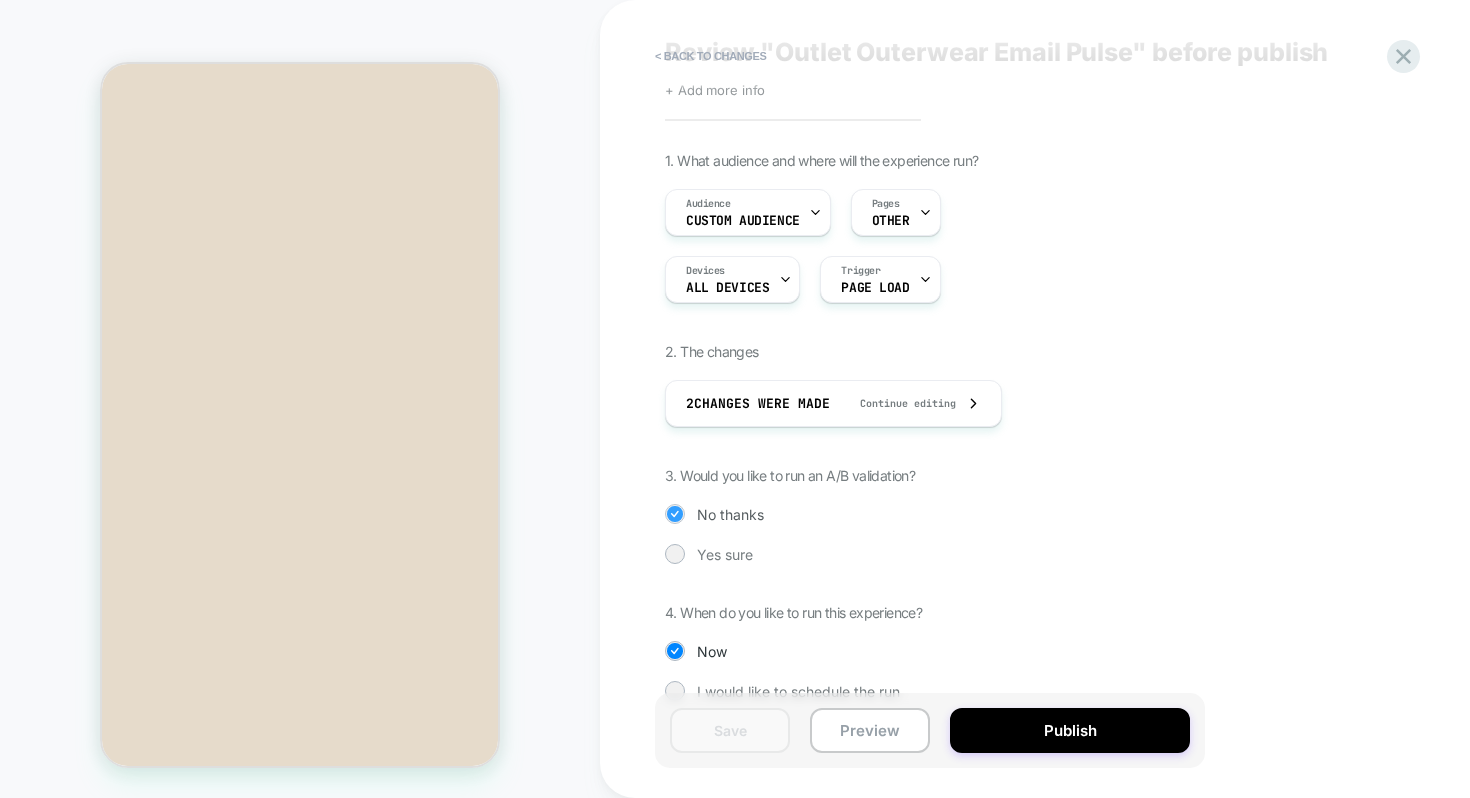 scroll, scrollTop: 77, scrollLeft: 0, axis: vertical 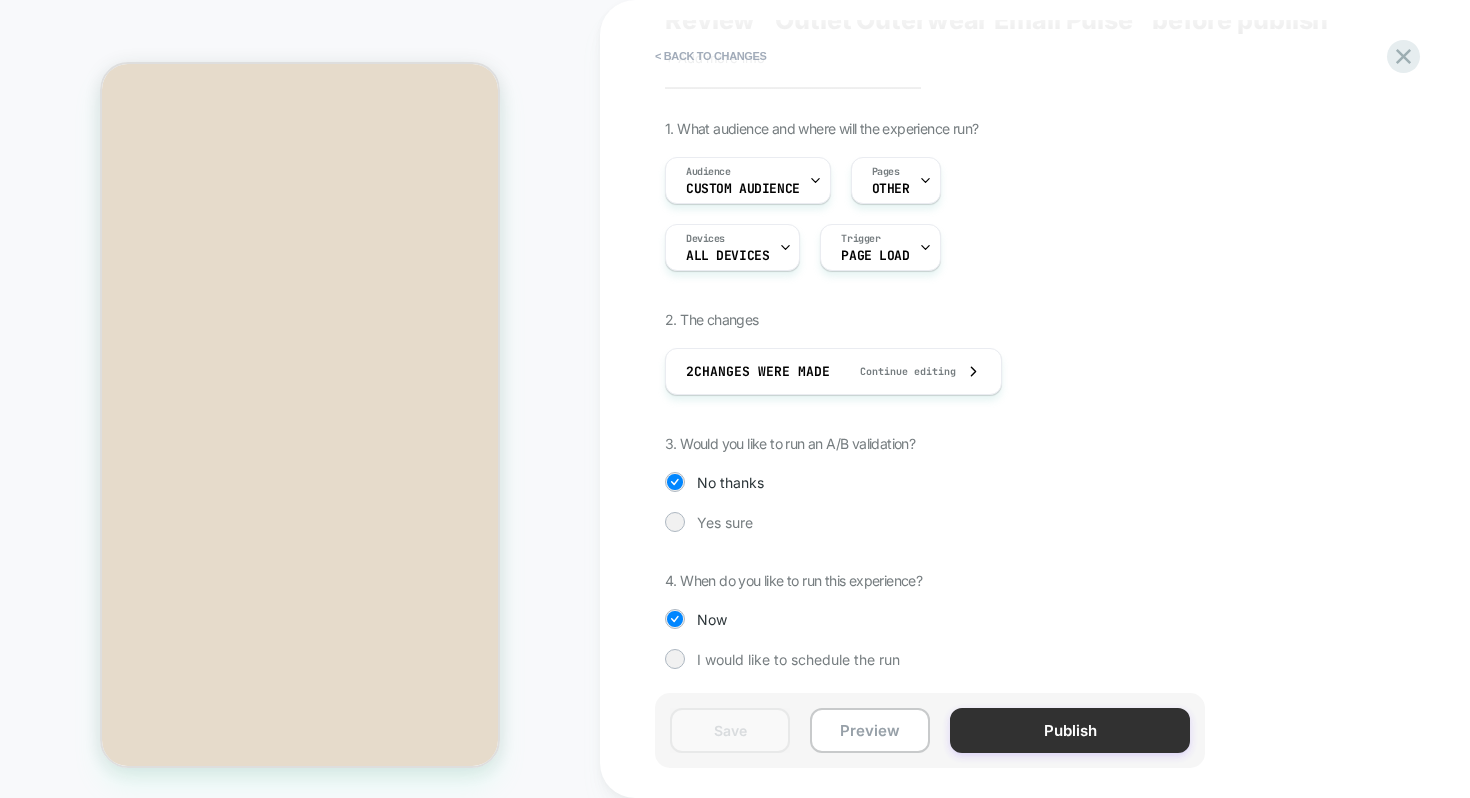 click on "Publish" at bounding box center (1070, 730) 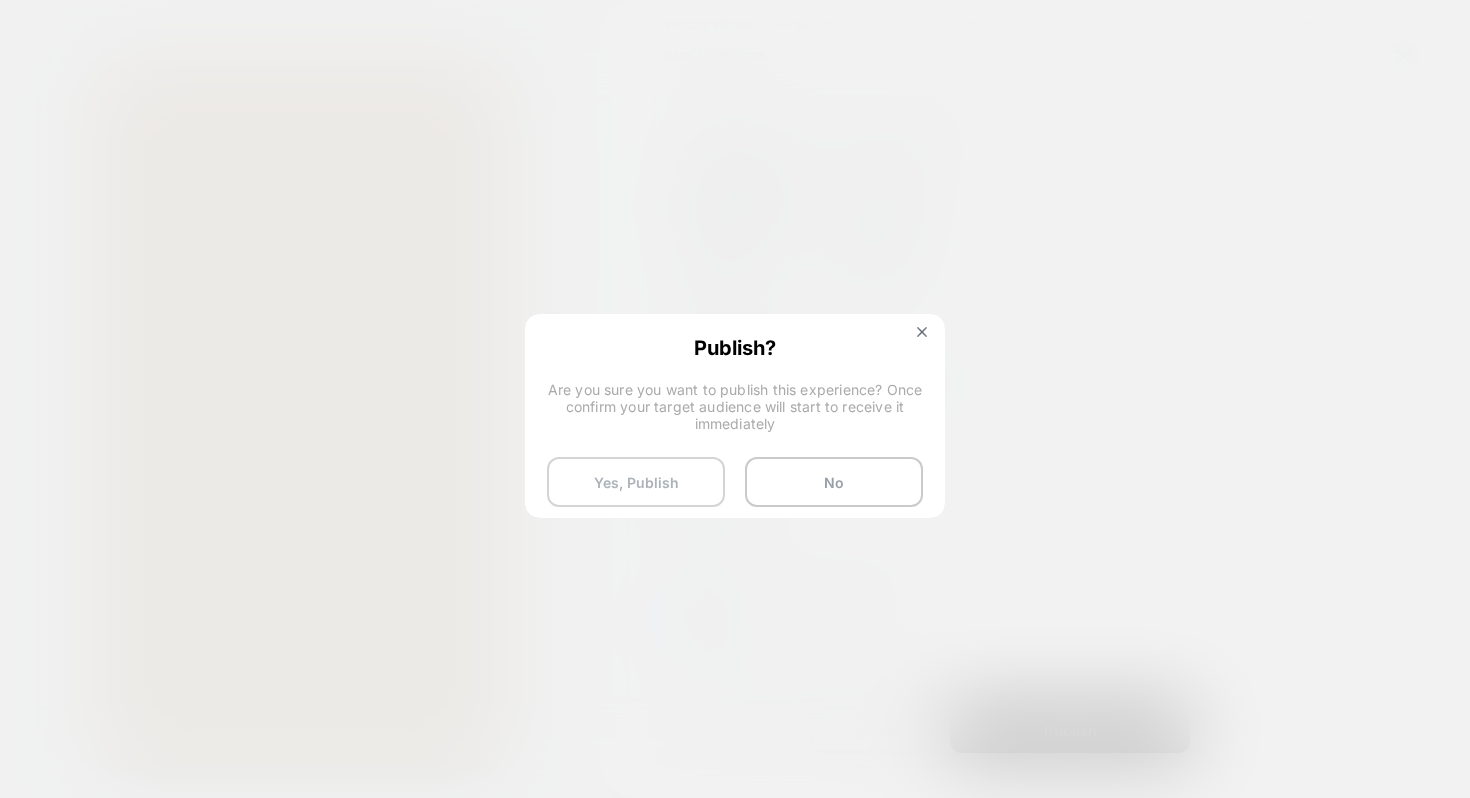 click on "Yes, Publish" at bounding box center (636, 482) 